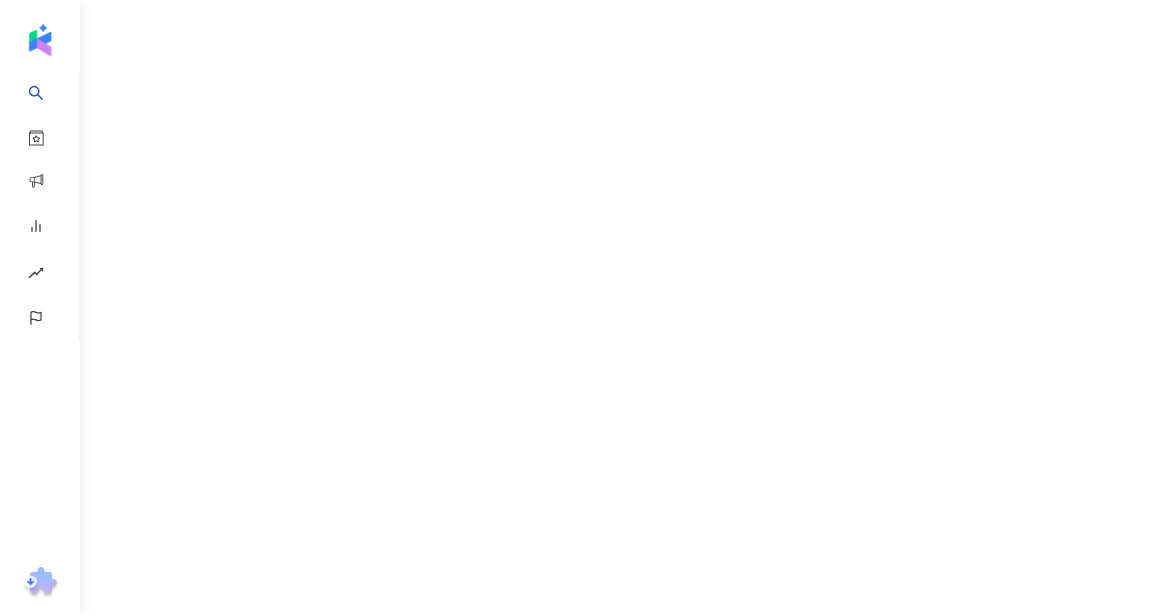 scroll, scrollTop: 0, scrollLeft: 0, axis: both 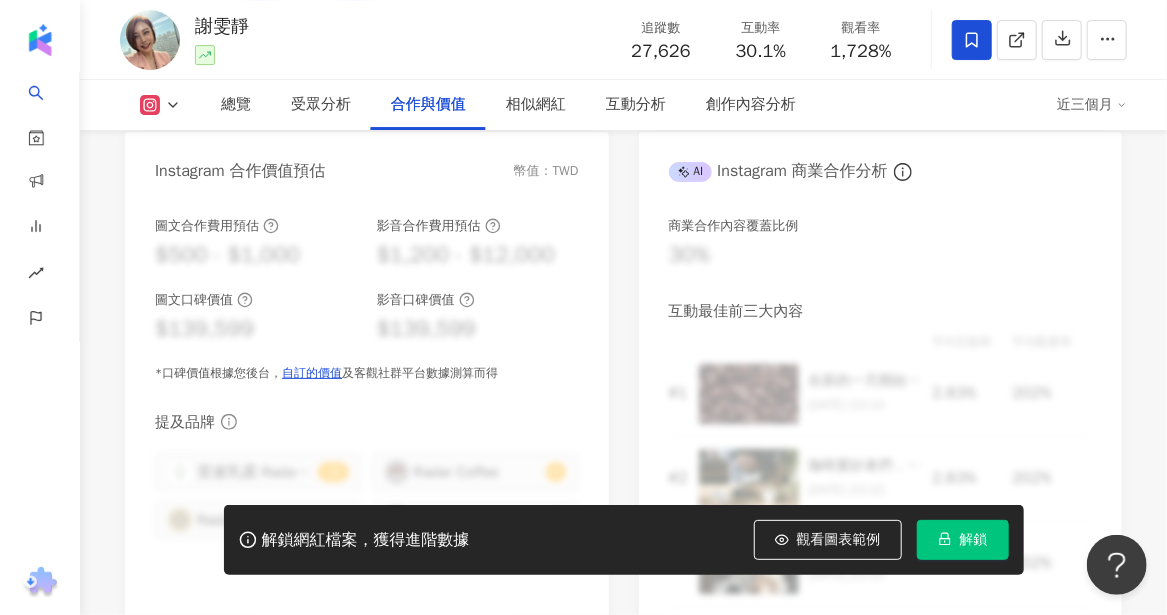 click on "總覽 最後更新日期：2025/7/23 近三個月 Instagram 網紅基本資料 性別   女 主要語言   繁體中文 69.5% 網紅類型 促購導購 · 保養 · 日常話題 · 美食 · 命理占卜 · 食譜 社群簡介 雯靜 | jingjingxie75 https://www.instagram.com/jingjingxie75/ 我是用鍋鏟說故事的雯靜 🍳
快速料理 × 居家好物探測器
不推雷，只推你會愛的生活神器！
限動每天更新｜一起變身廚房達人
📩 團購／合作邀約 👉 私訊小盒子 看更多 Instagram 數據總覽 95 K-Score :   優良 近期一到三個月積極發文，且漲粉率與互動率高。 查看說明 追蹤數   27,626 互動率   30.1% 良好 觀看率   1,728% 不佳 漲粉率   35.7% 一般 受眾主要性別   女性 76% 受眾主要年齡   25-34 歲 76% 商業合作內容覆蓋比例   30% AI Instagram 成效等級三大指標 互動率 30.1% 良好 同等級網紅的互動率中位數為  0.19% 觀看率 1,728% 不佳 同等級網紅的觀看率中位數為  35.5%" at bounding box center (623, 753) 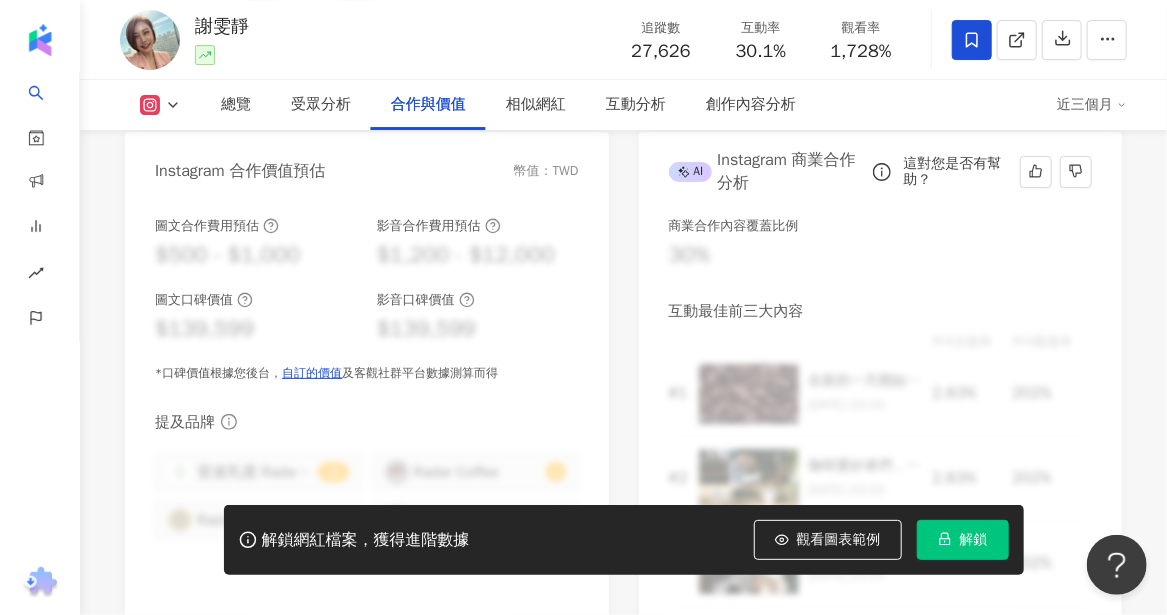 click on "商業合作內容覆蓋比例   30% 互動最佳前三大內容 平均互動率 平均觀看率 # 1 在新的一天開始前，我必須跟你們分享我的秘密武器：雷達手沖咖啡組！這個組合絕對是我每天清晨的救星！🌟 2022/10/8 23:10 2.83% 202% # 2 咖啡愛好者們，讓我們一起來探索雷達手沖咖啡的魅力吧！這是一種獨特而迷人的咖啡沖煮方式，讓我們一起揭開它的神秘面紗。 2022/10/8 23:10 2.83% 202% # 3 上一篇跟大家分享的雷達手沖咖啡，經過我的爭取，廠商決定提供更新的優惠給大家！ 2022/10/8 23:10 2.83% 202%" at bounding box center [881, 417] 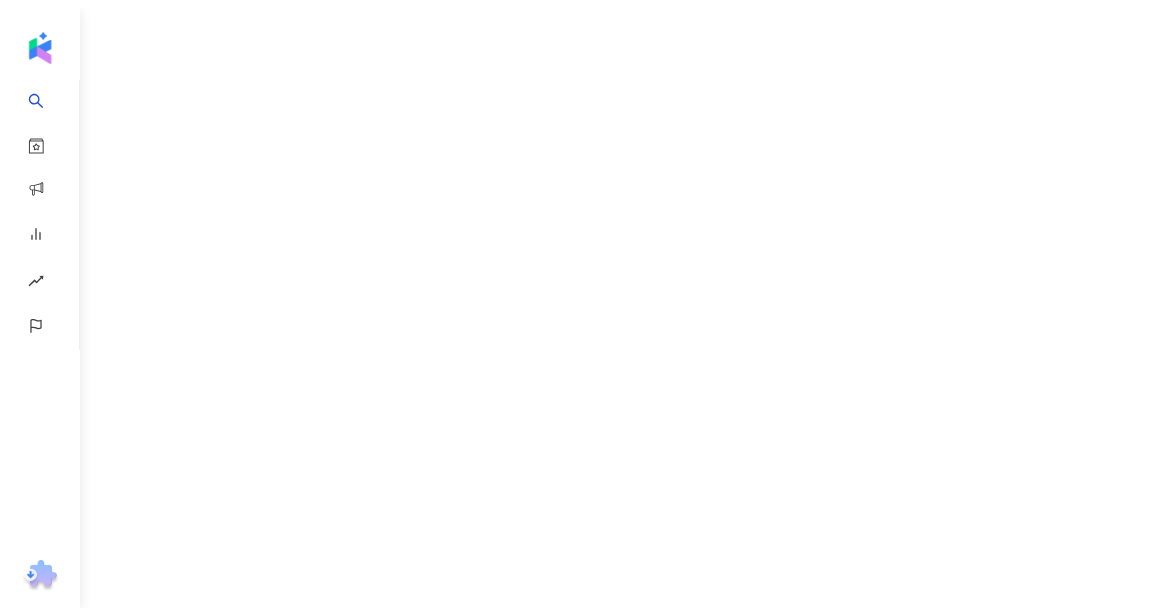 scroll, scrollTop: 0, scrollLeft: 0, axis: both 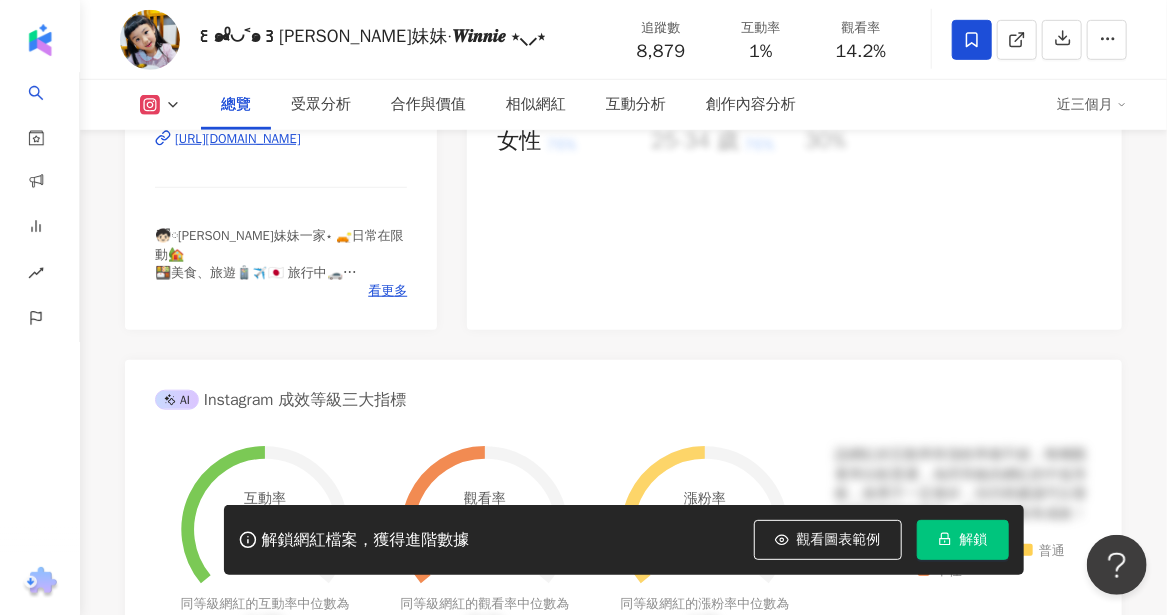 click on "https://www.instagram.com/huangmeile8354/" at bounding box center (238, 139) 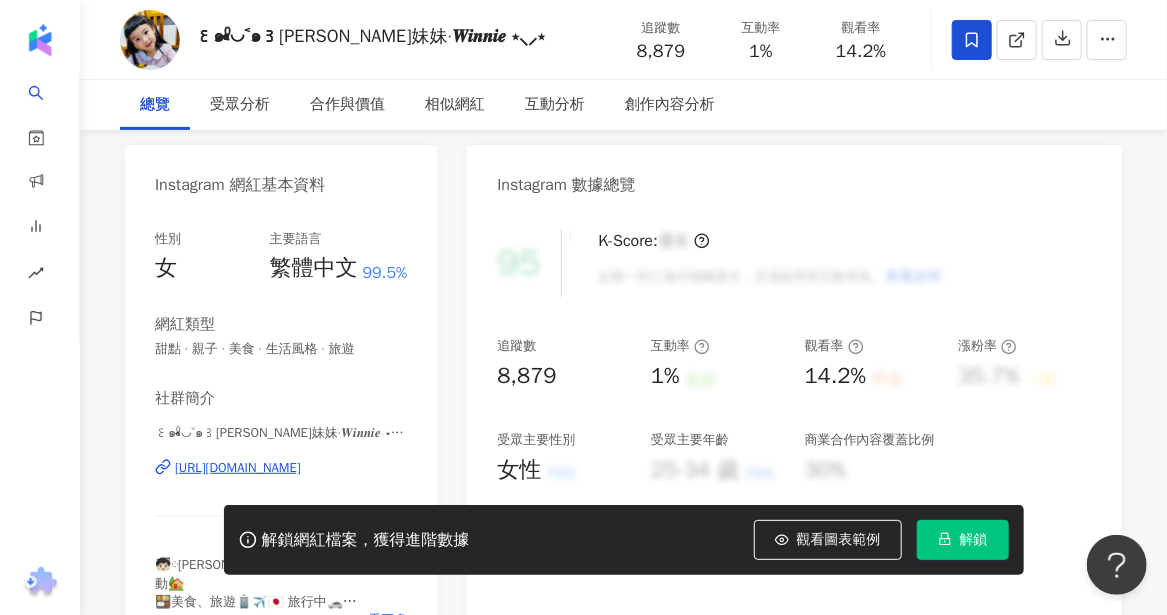 scroll, scrollTop: 0, scrollLeft: 0, axis: both 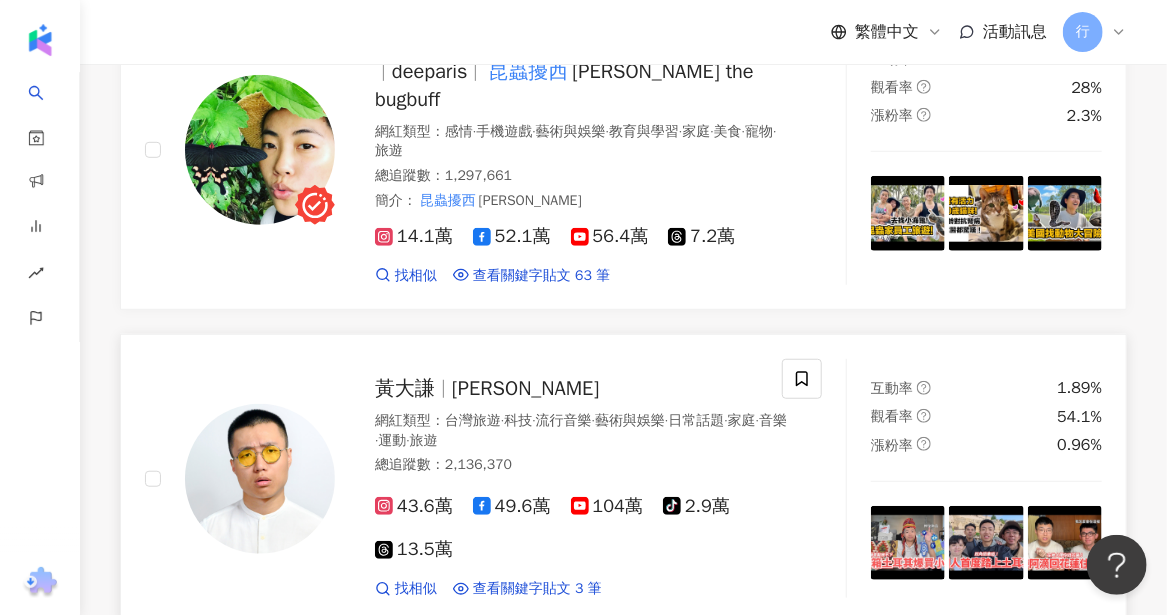 click on "黃大謙" at bounding box center [405, 388] 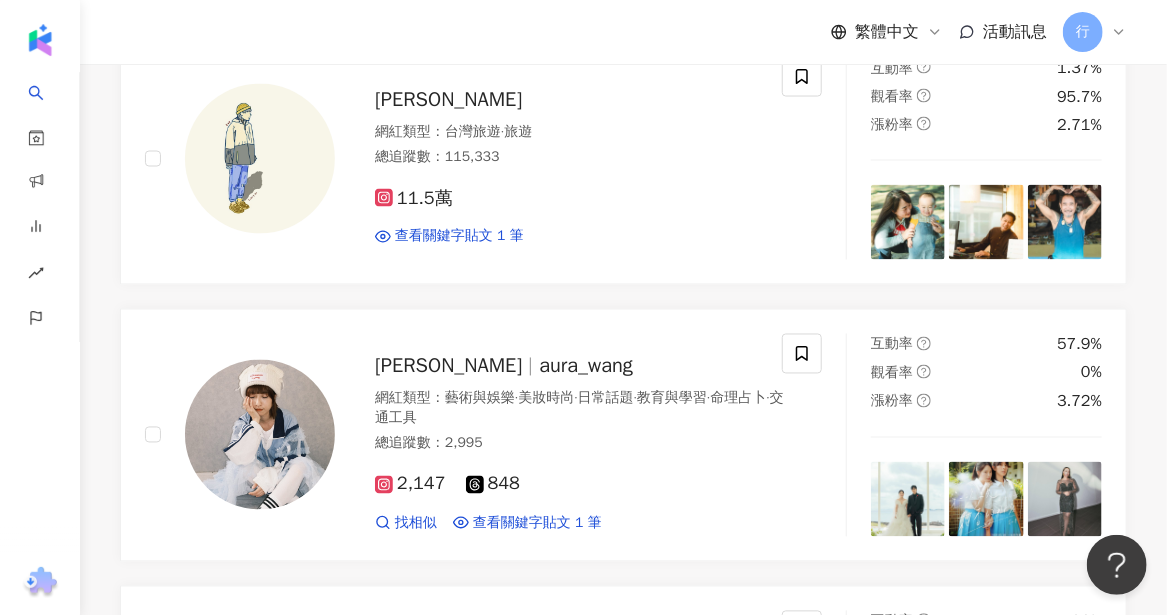 scroll, scrollTop: 1300, scrollLeft: 0, axis: vertical 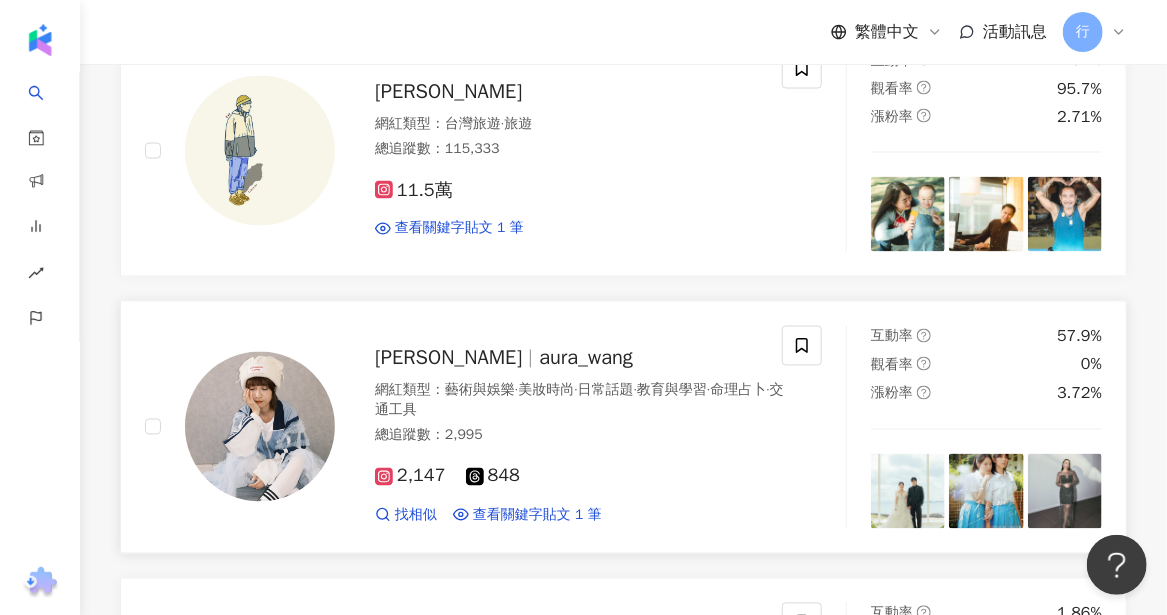 click on "王禎旎" at bounding box center (457, 358) 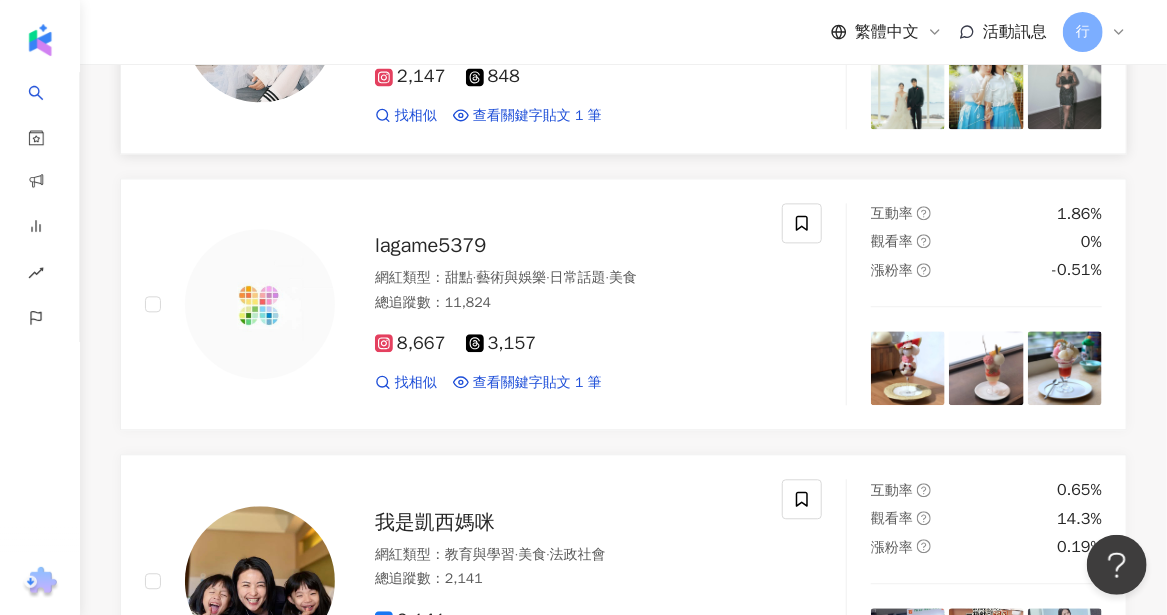 scroll, scrollTop: 1800, scrollLeft: 0, axis: vertical 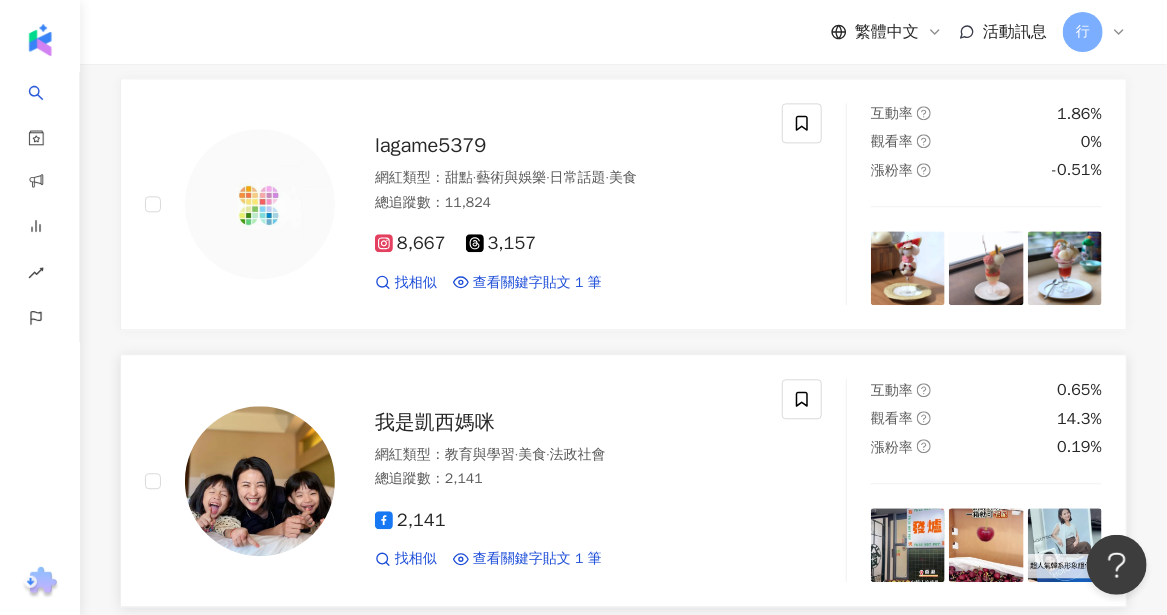 click on "我是凱西媽咪" at bounding box center (435, 422) 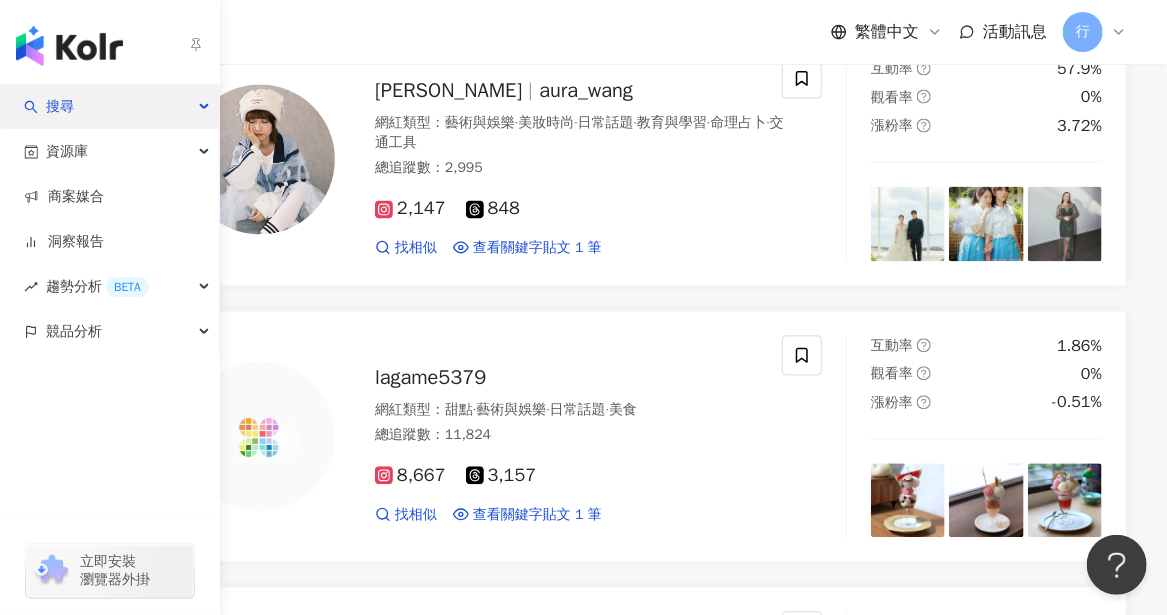 scroll, scrollTop: 1500, scrollLeft: 0, axis: vertical 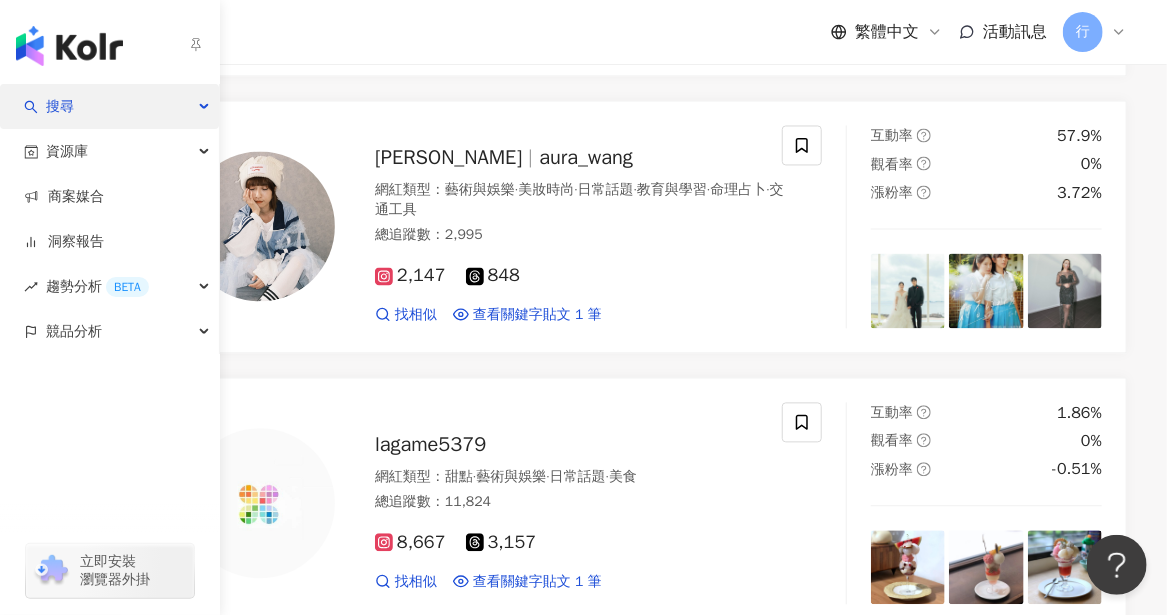 click on "搜尋" at bounding box center [60, 106] 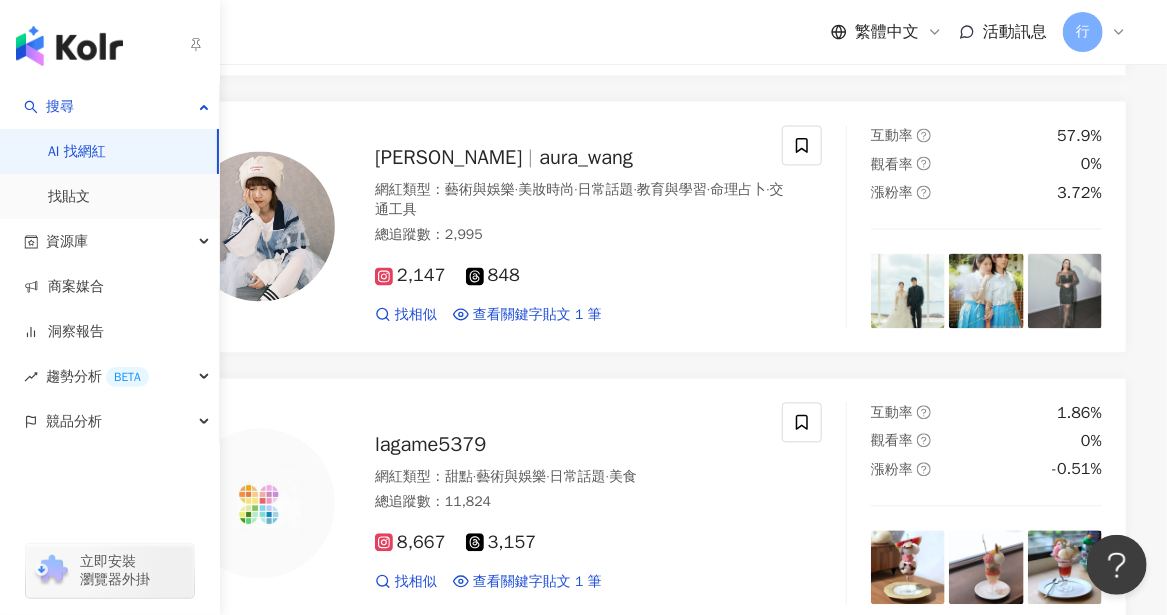 click on "AI 找網紅" at bounding box center [77, 152] 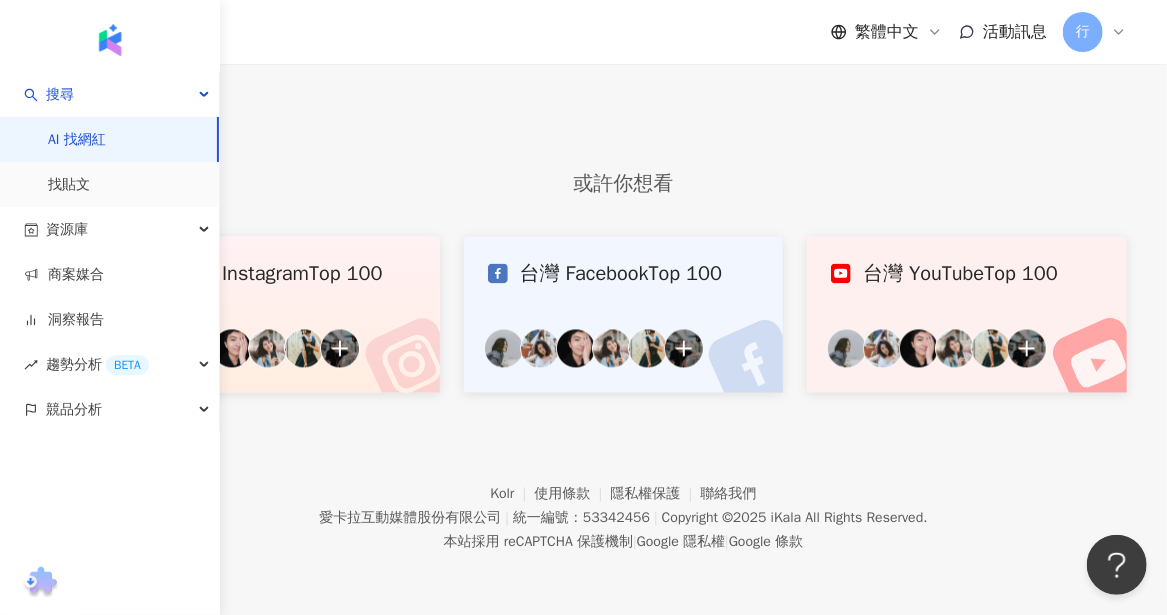 scroll, scrollTop: 0, scrollLeft: 0, axis: both 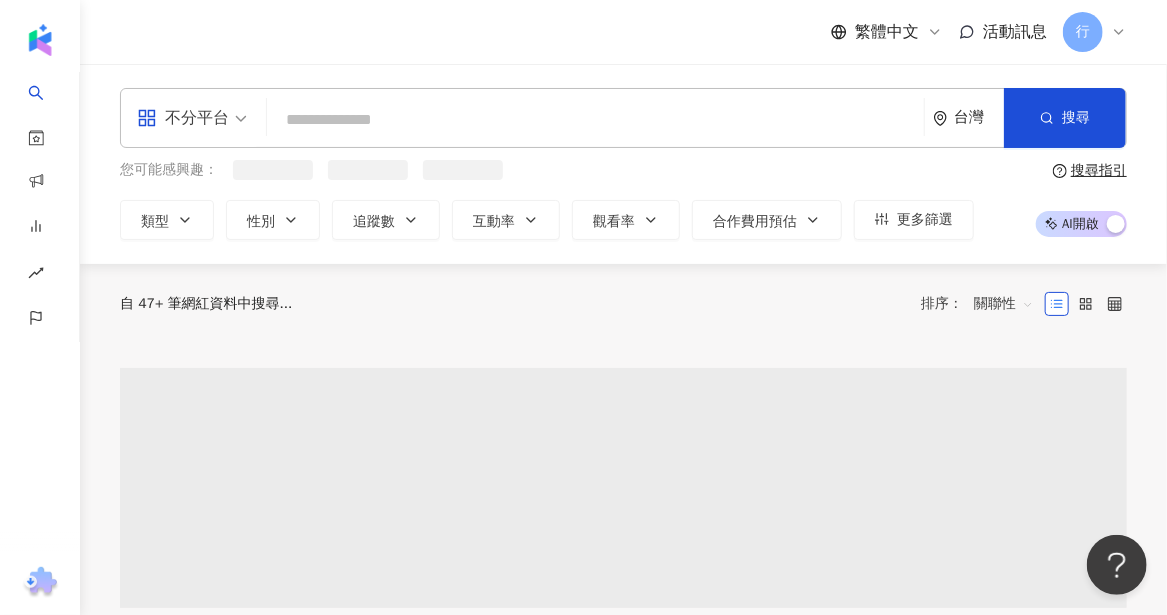 click at bounding box center (595, 120) 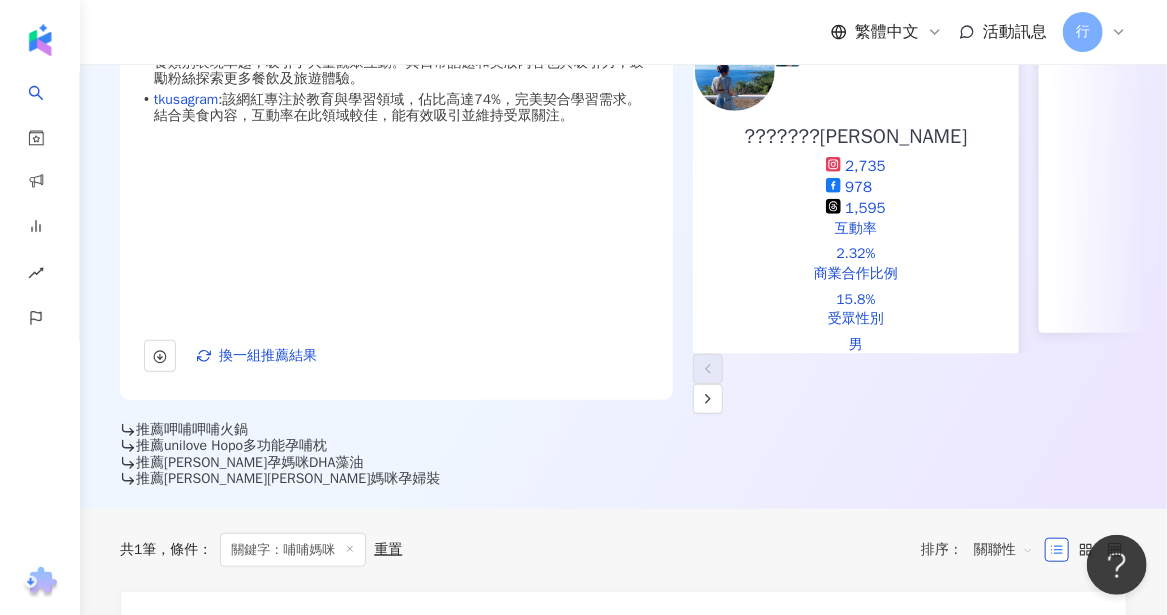 scroll, scrollTop: 400, scrollLeft: 0, axis: vertical 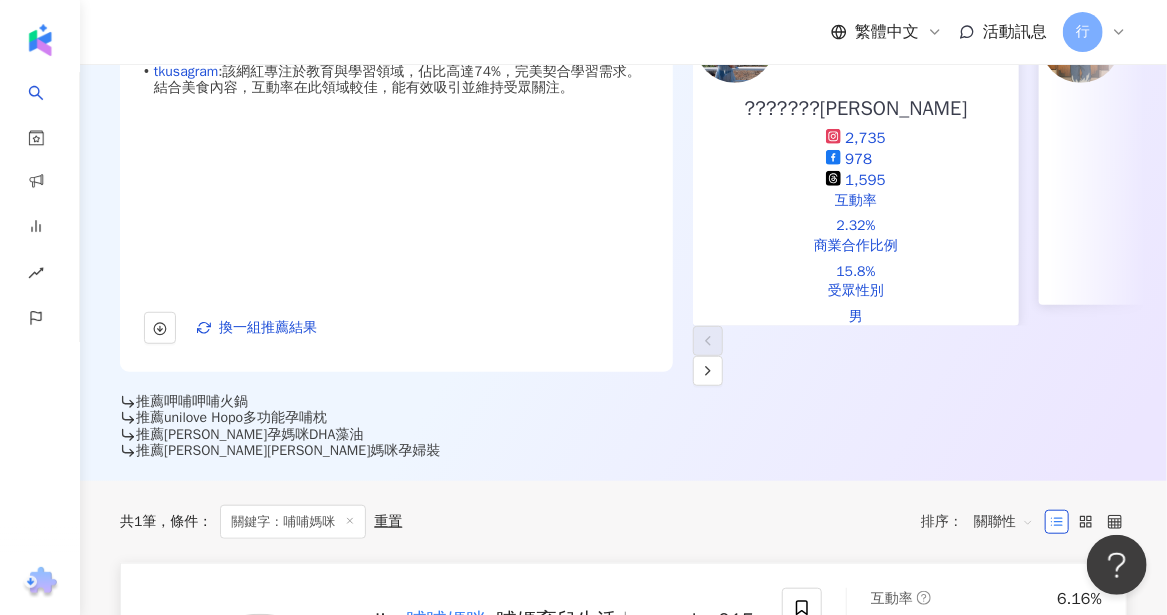 type on "****" 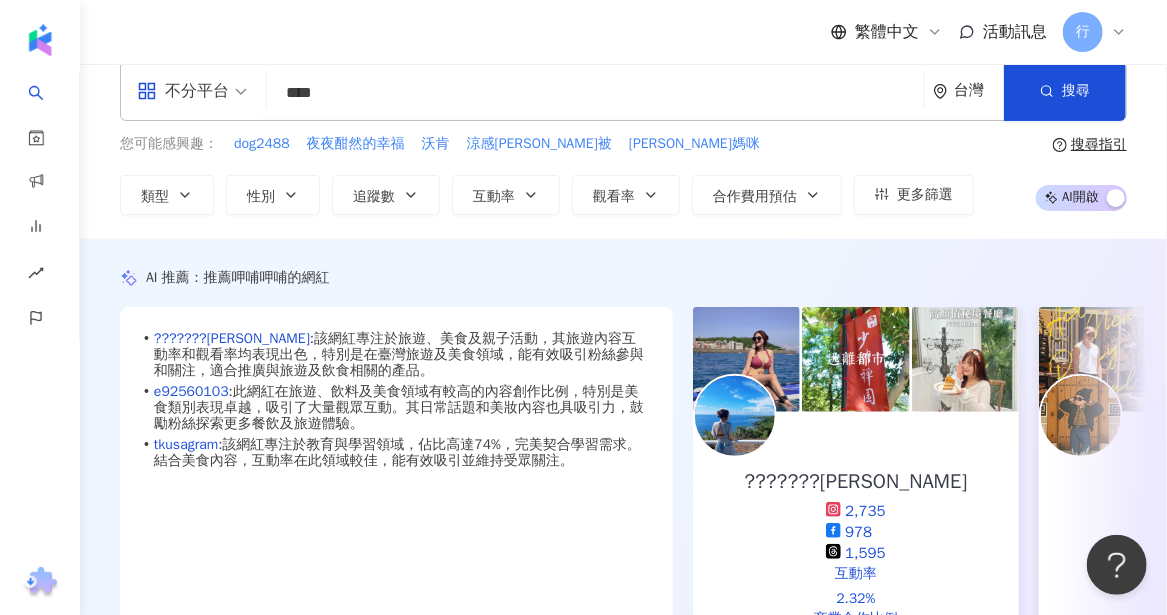scroll, scrollTop: 0, scrollLeft: 0, axis: both 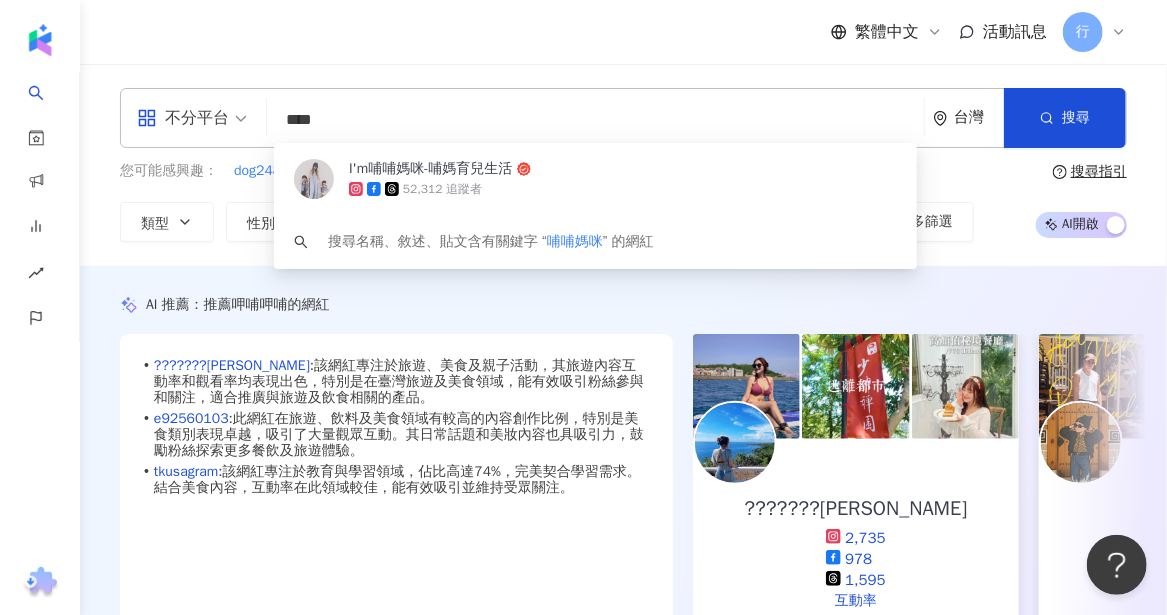 drag, startPoint x: 410, startPoint y: 103, endPoint x: 107, endPoint y: 125, distance: 303.79764 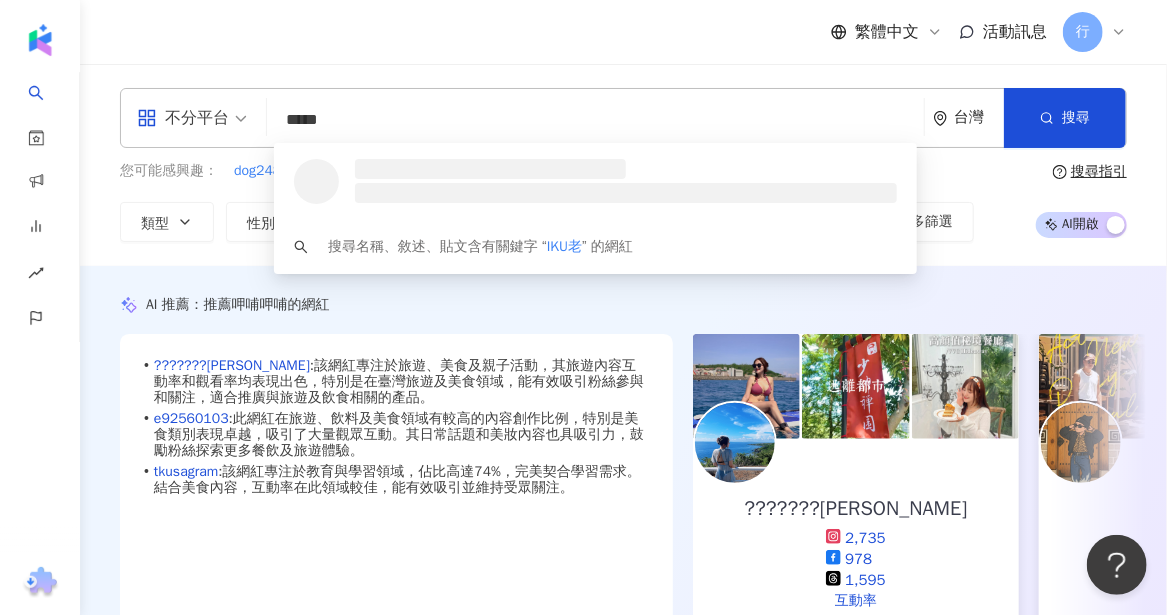 type on "*****" 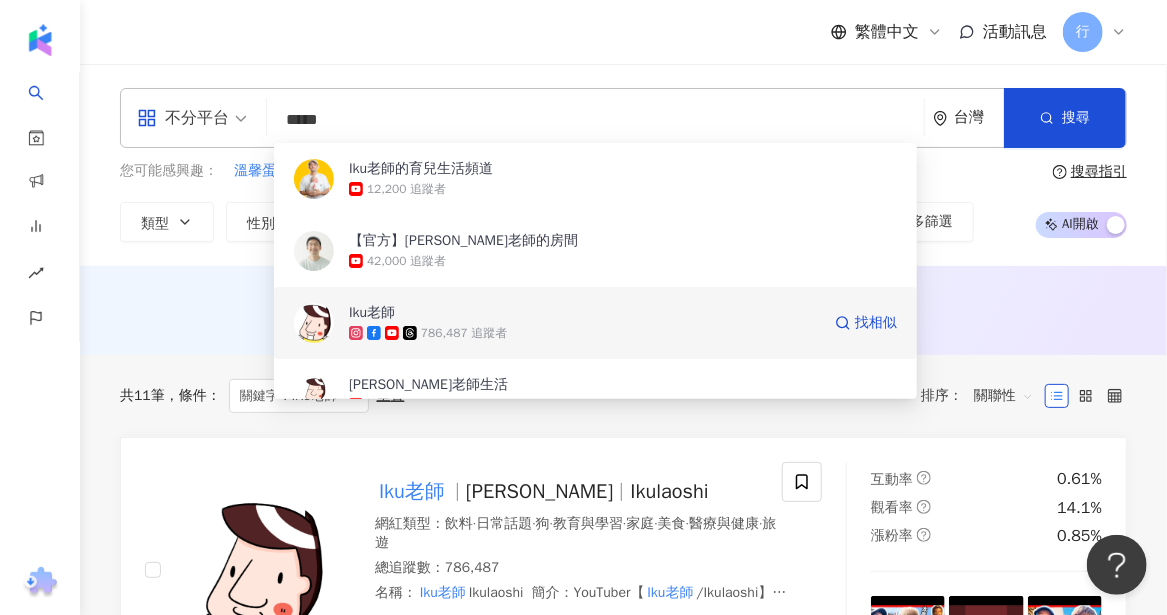 scroll, scrollTop: 86, scrollLeft: 0, axis: vertical 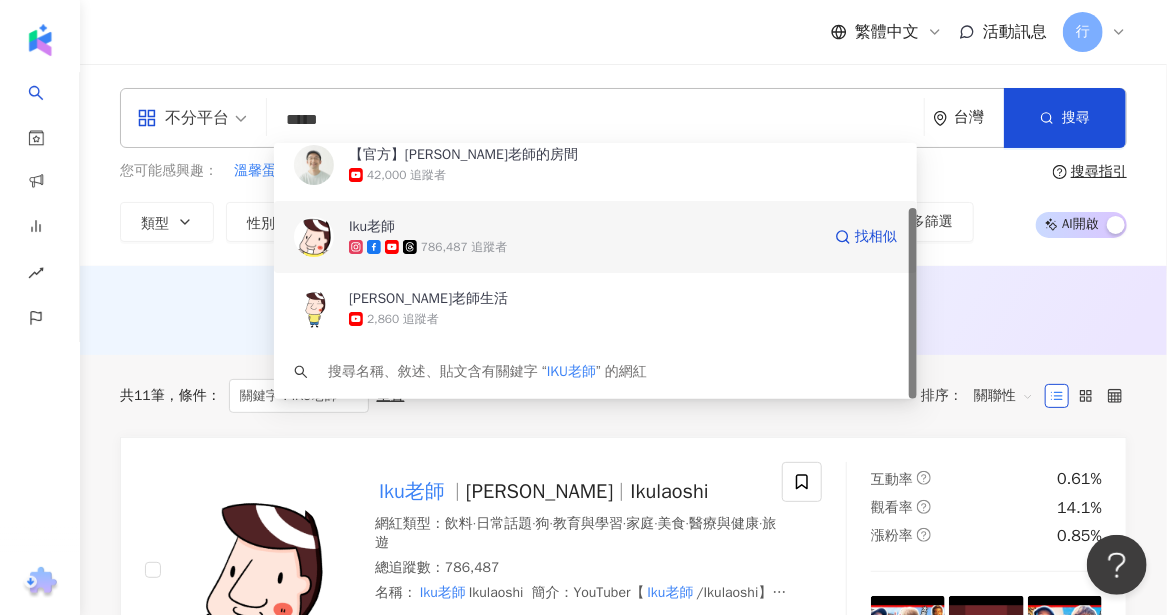 click on "786,487   追蹤者" at bounding box center [464, 247] 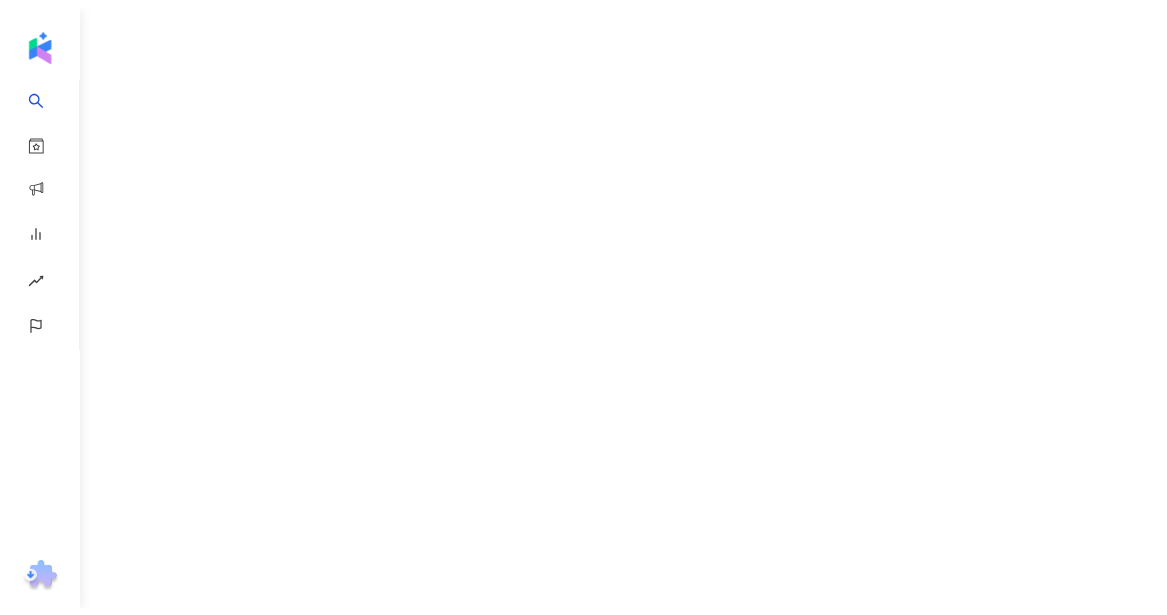scroll, scrollTop: 0, scrollLeft: 0, axis: both 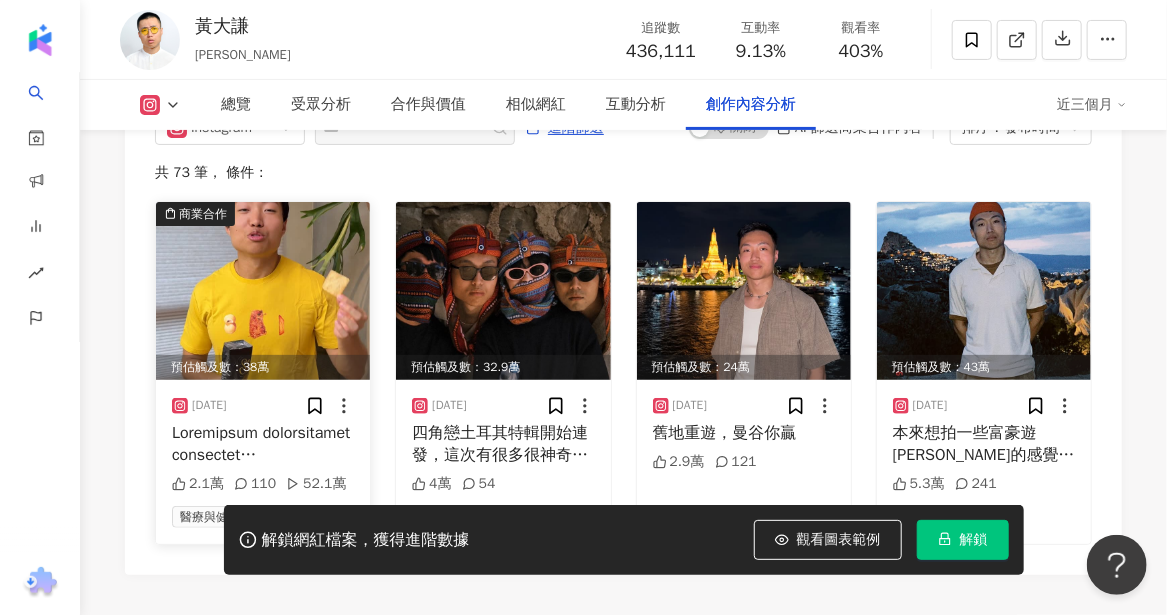 click at bounding box center (263, 444) 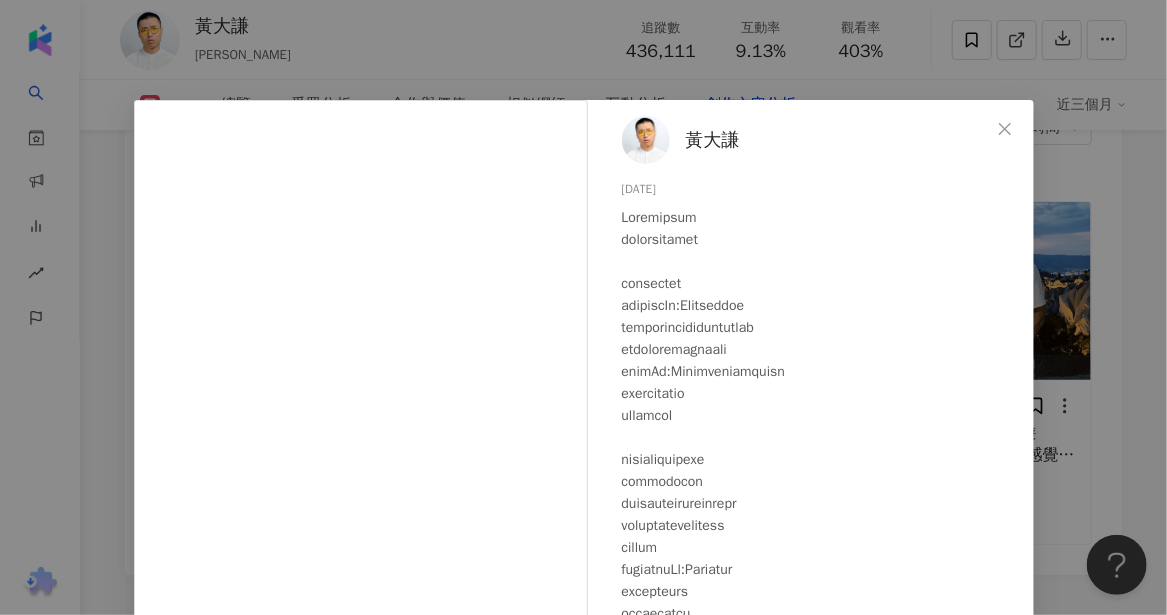 scroll, scrollTop: 80, scrollLeft: 0, axis: vertical 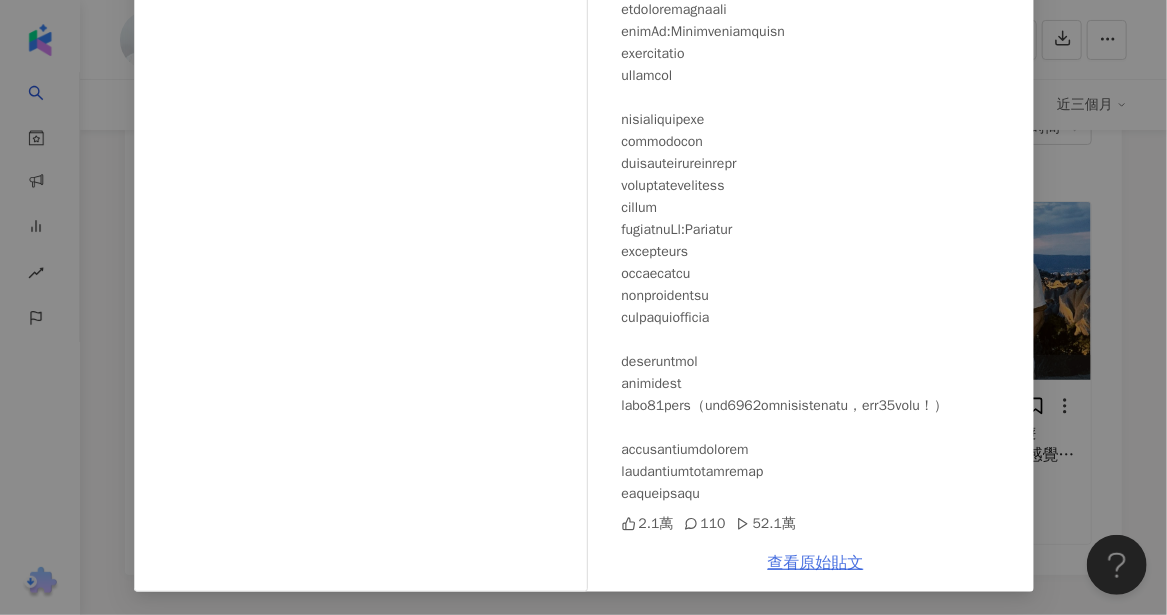 click on "查看原始貼文" at bounding box center [816, 563] 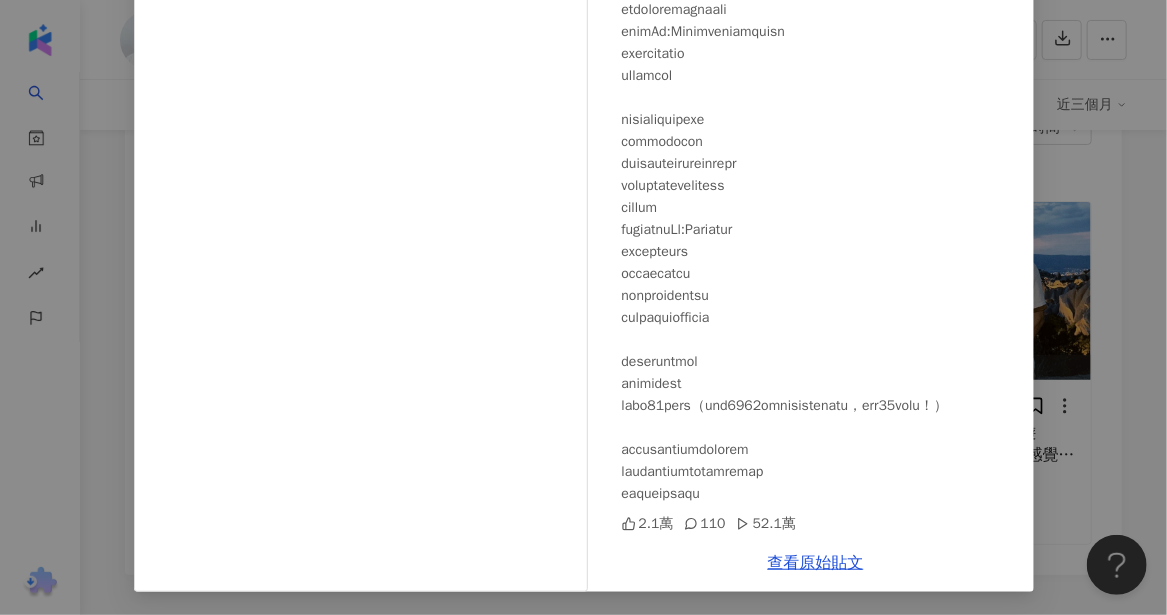 scroll, scrollTop: 6392, scrollLeft: 0, axis: vertical 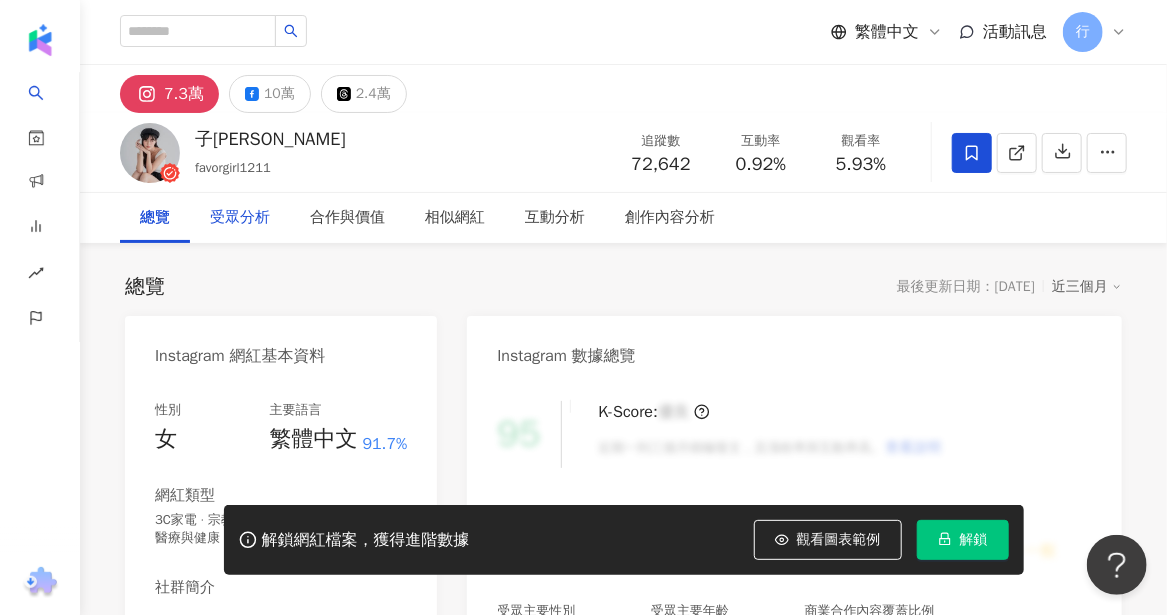 click on "受眾分析" at bounding box center [240, 218] 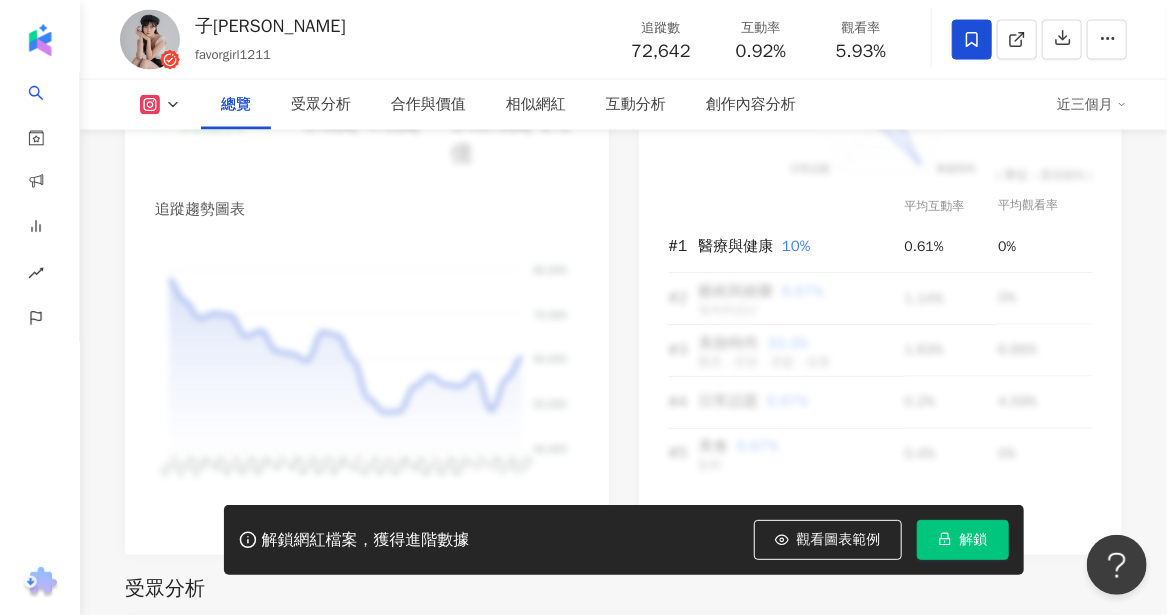 scroll, scrollTop: 1138, scrollLeft: 0, axis: vertical 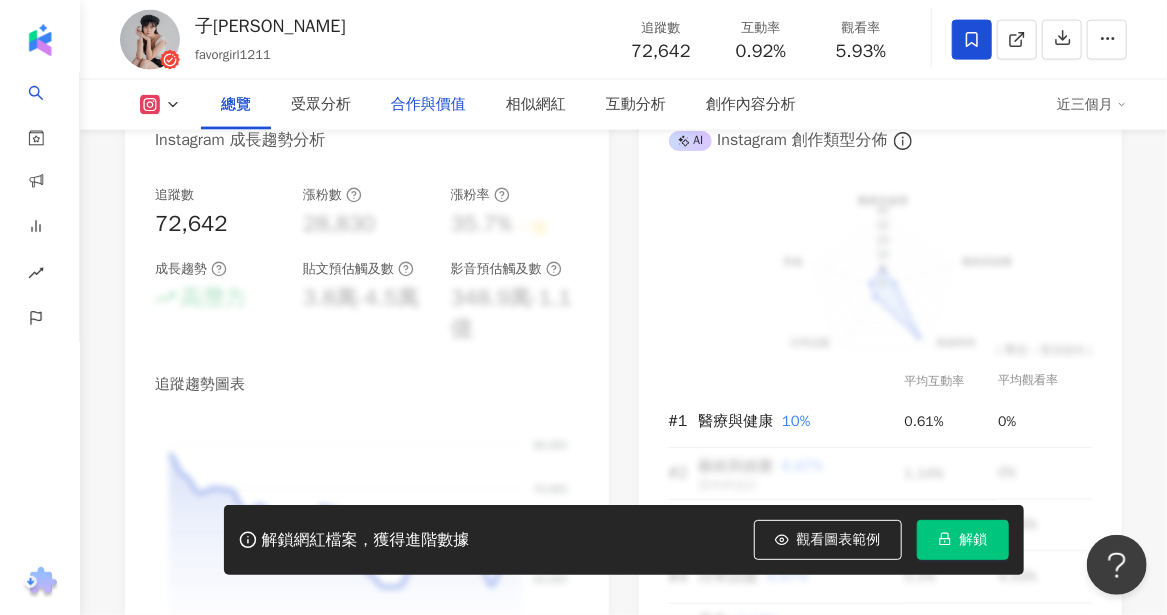 click on "合作與價值" at bounding box center [428, 105] 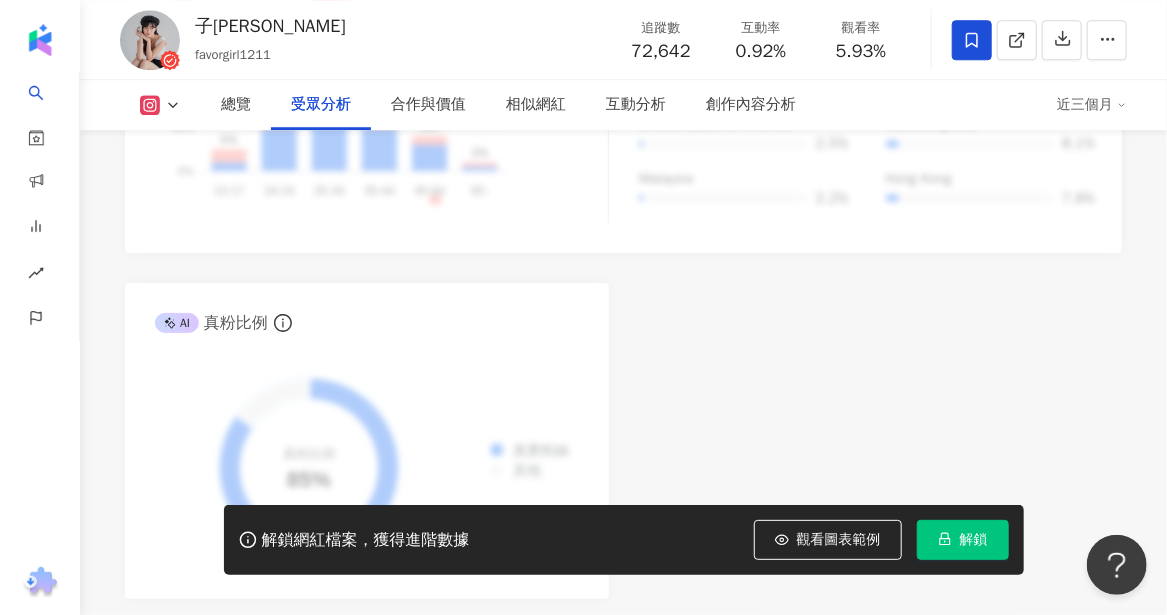 scroll, scrollTop: 2085, scrollLeft: 0, axis: vertical 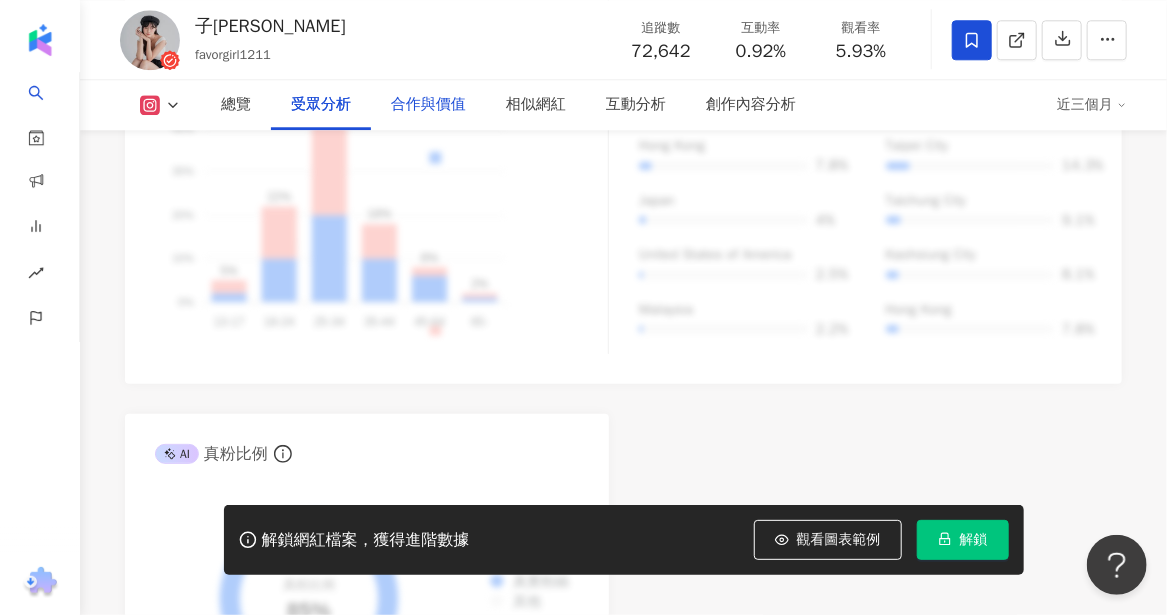 click on "合作與價值" at bounding box center (428, 105) 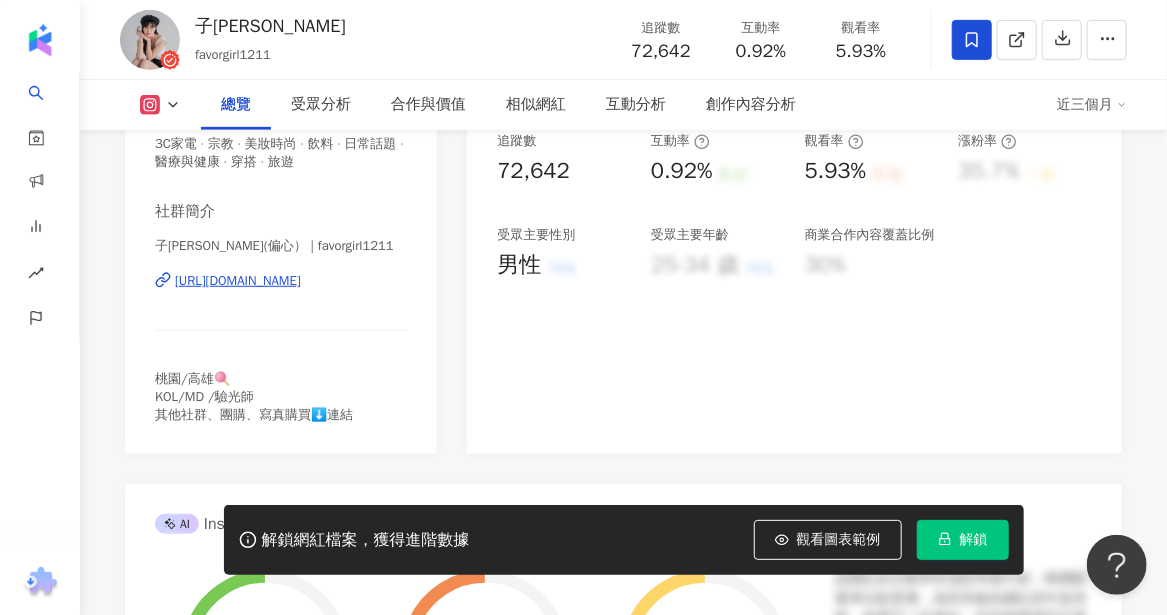 scroll, scrollTop: 400, scrollLeft: 0, axis: vertical 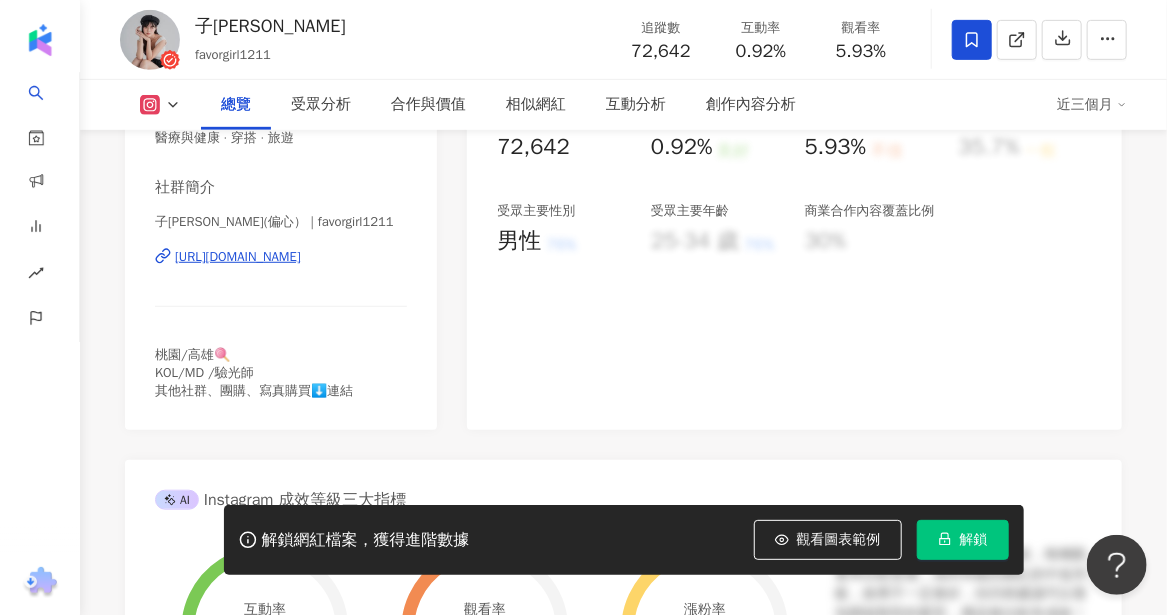 click on "https://www.instagram.com/favorgirl1211/" at bounding box center (238, 257) 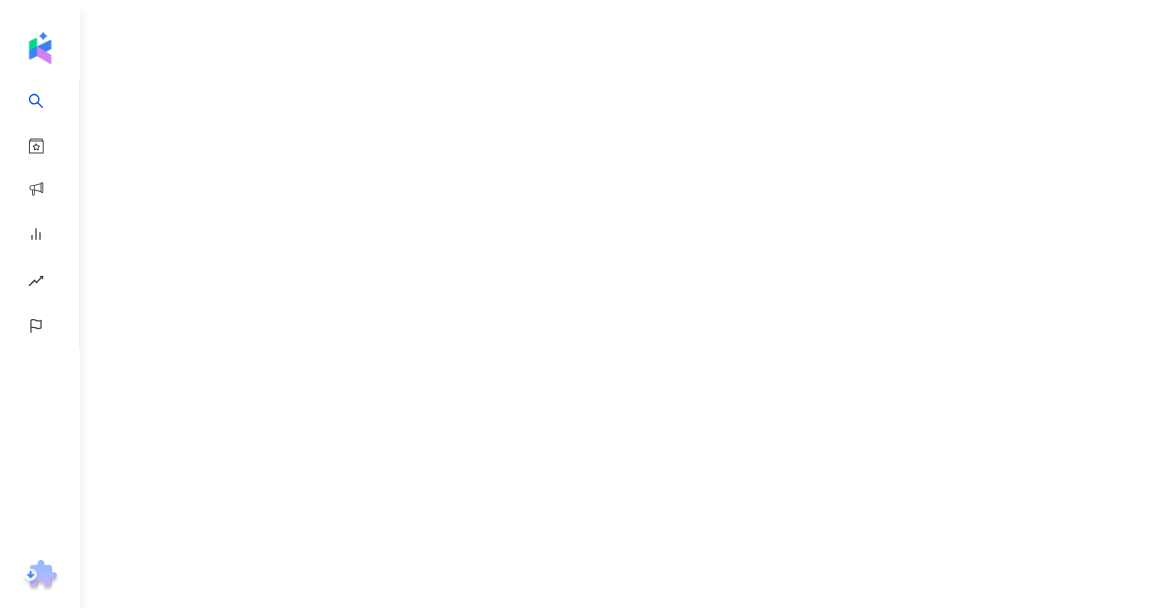 scroll, scrollTop: 0, scrollLeft: 0, axis: both 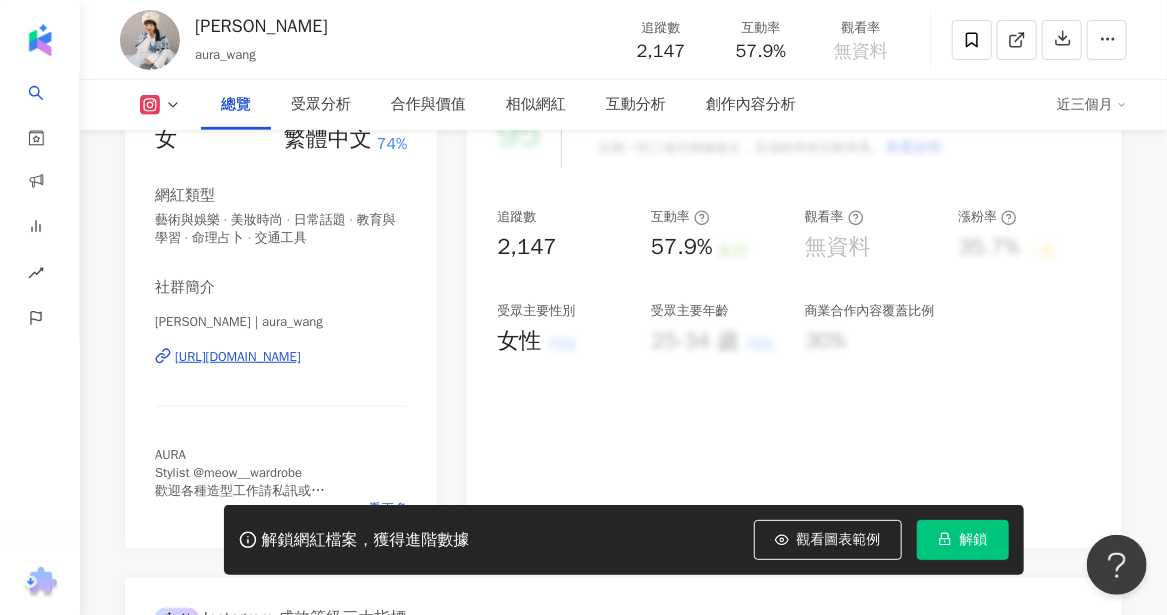 click on "https://www.instagram.com/aura_wang/" at bounding box center (238, 357) 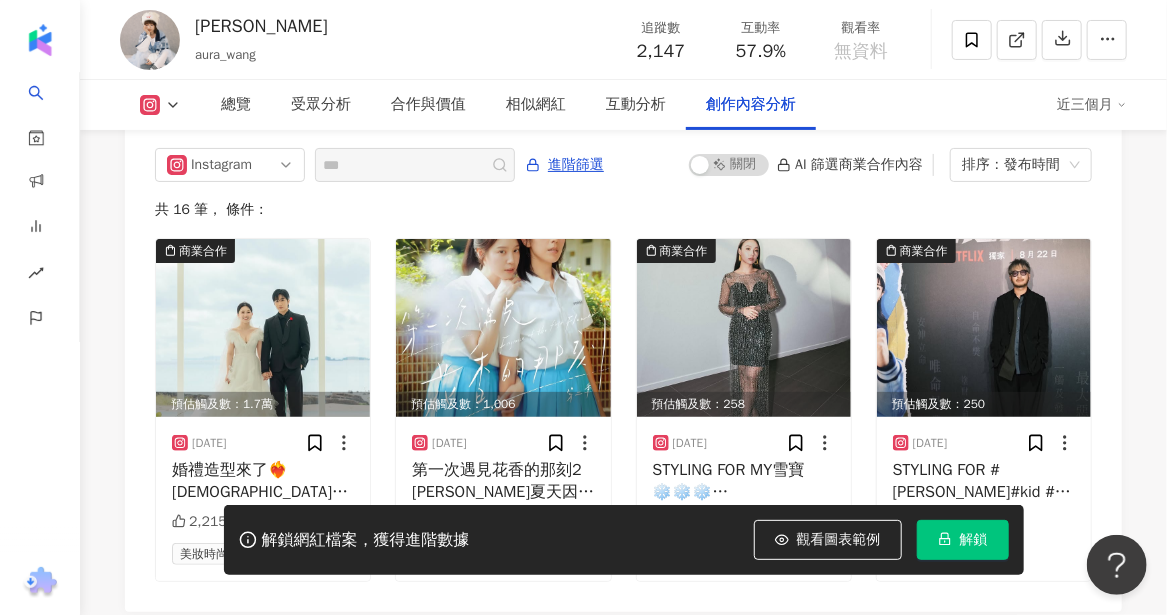 scroll, scrollTop: 6200, scrollLeft: 0, axis: vertical 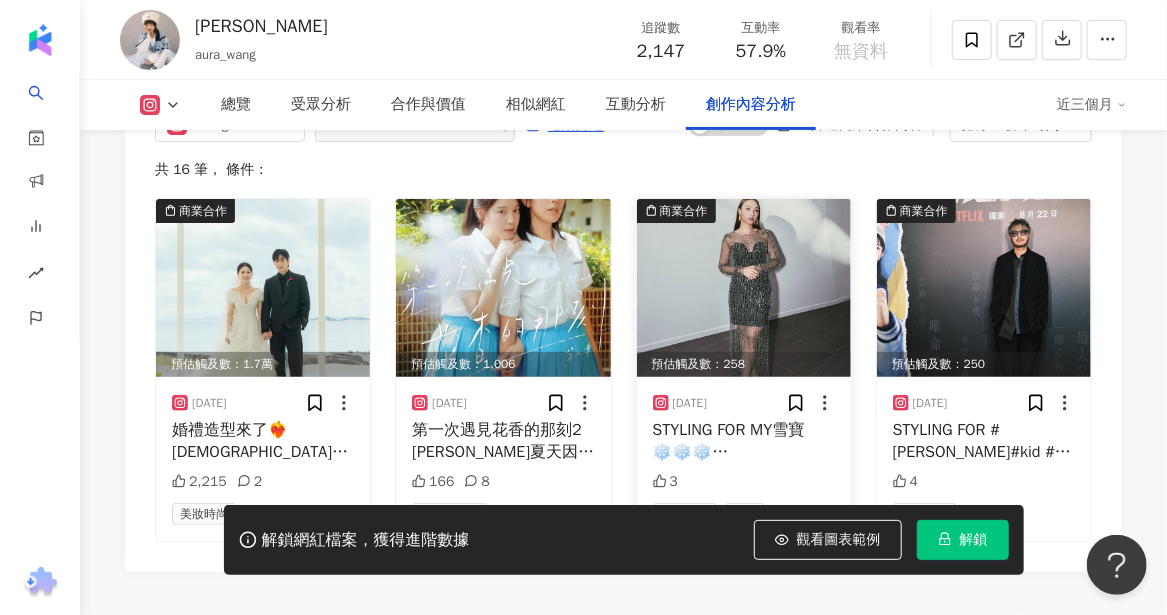 click at bounding box center (744, 288) 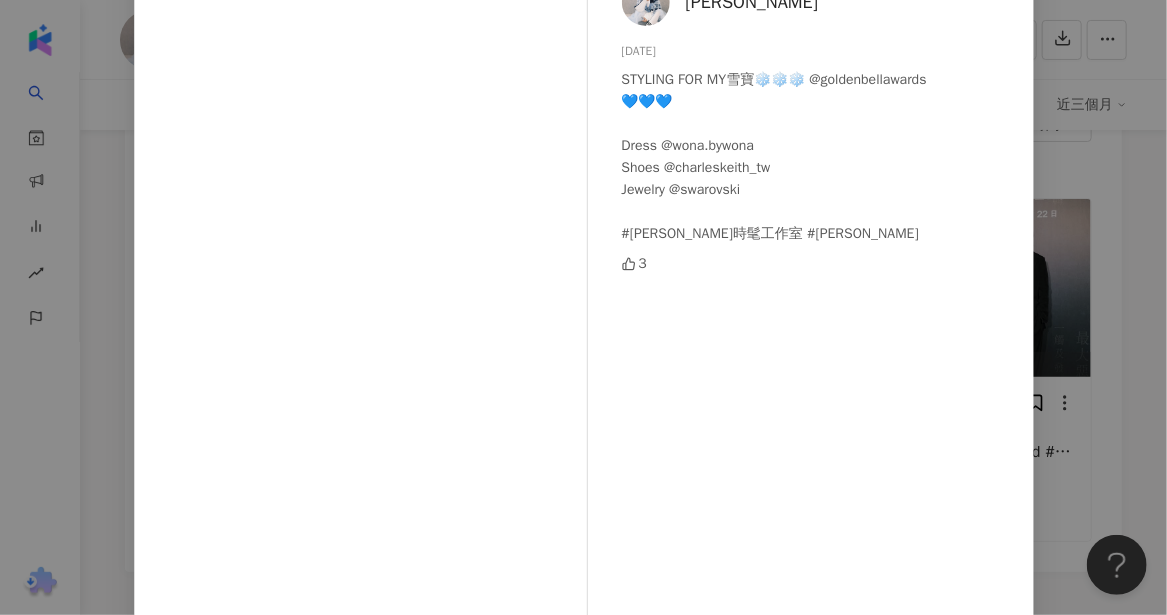 scroll, scrollTop: 0, scrollLeft: 0, axis: both 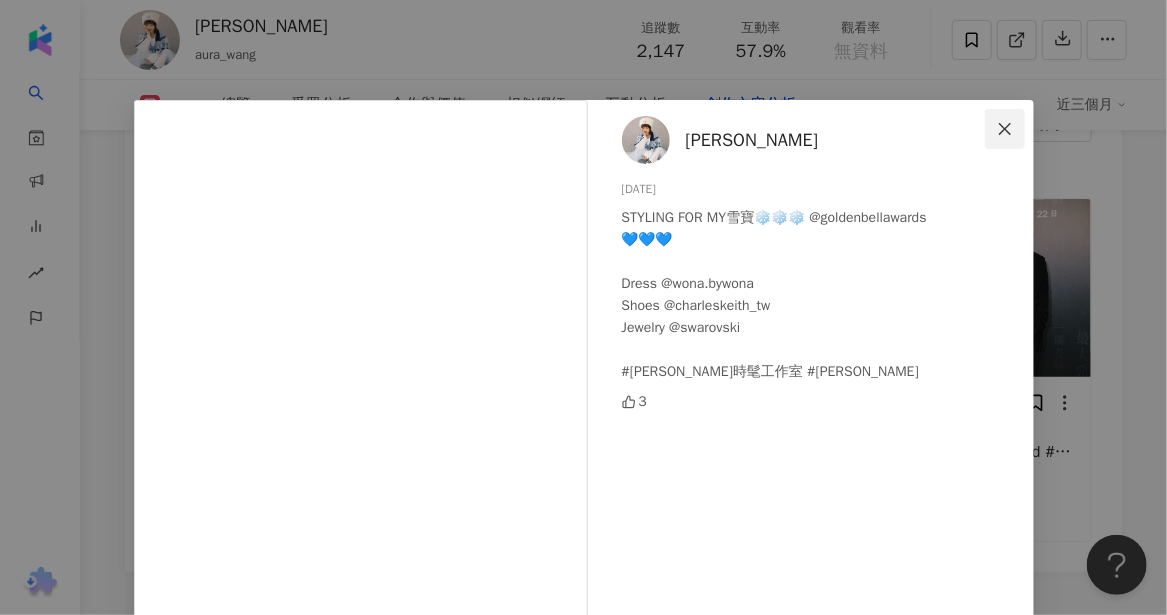 click at bounding box center (1005, 129) 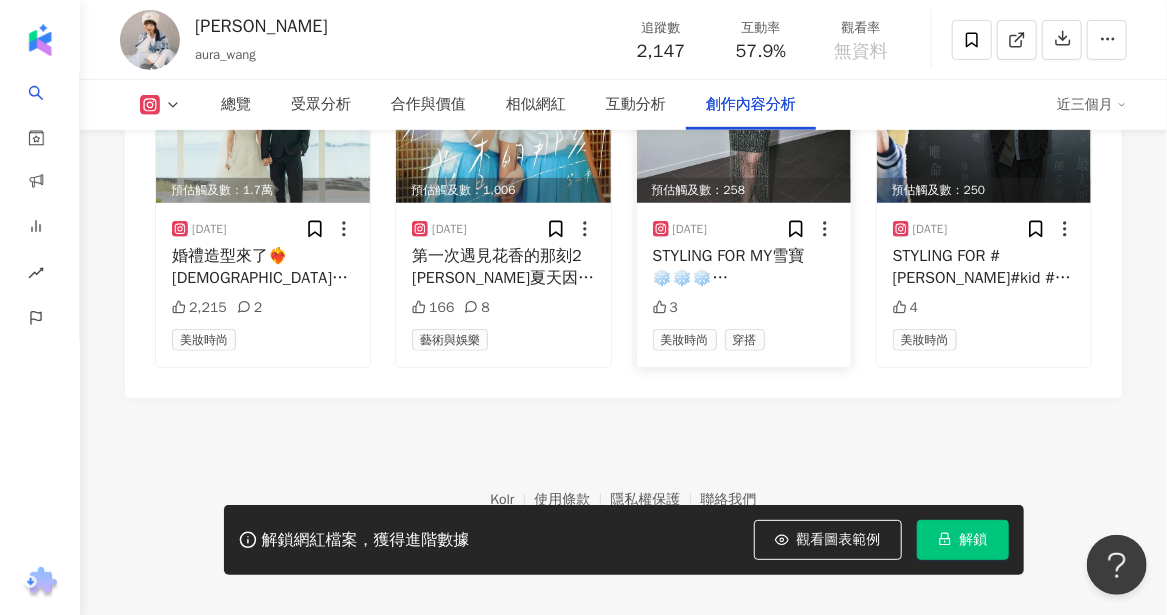 scroll, scrollTop: 6390, scrollLeft: 0, axis: vertical 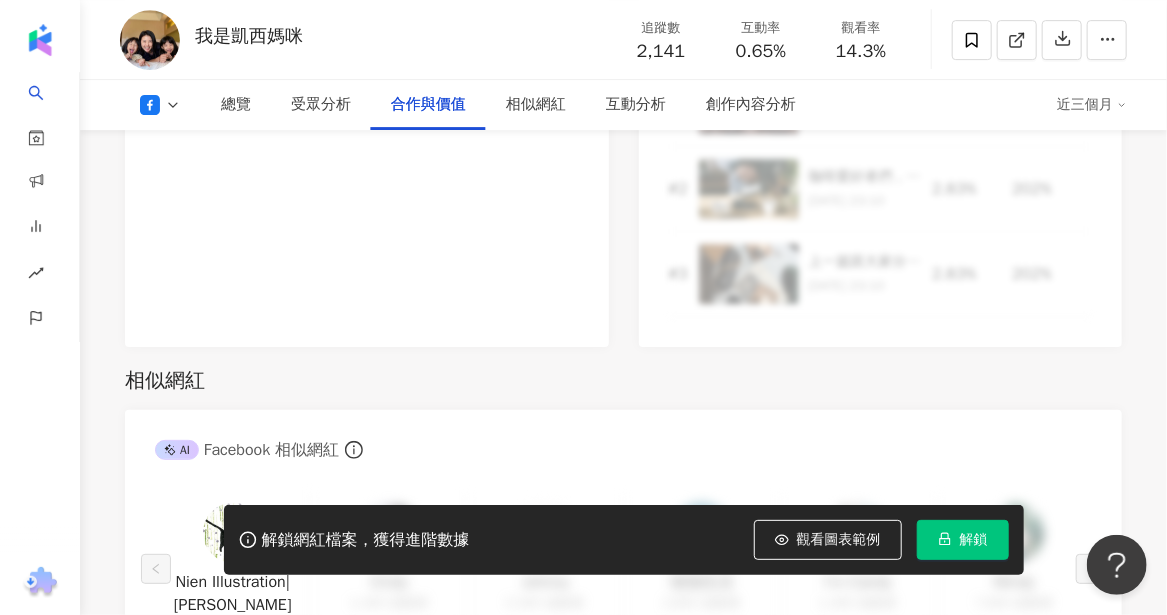 click on "總覽 最後更新日期：2025/7/17 近三個月 Facebook 網紅基本資料 性別   女 主要語言   繁體中文 100% 網紅類型 教育與學習 · 美食 · 法政社會 社群簡介 kathymammy | 我是凱西媽咪 | kathymammy https://www.facebook.com/561648157327699 我是Kathy凱西
寶貝女兒NINI&NANA
很開心可以跟大家分享我們ㄧ家的生活點滴
育兒/美食/旅行/好物 看更多 Facebook 數據總覽 95 K-Score :   優良 近期一到三個月積極發文，且漲粉率與互動率高。 查看說明 追蹤數   2,141 互動率   0.65% 良好 觀看率   14.3% 不佳 漲粉率   35.7% 一般 受眾主要性別   女性 76% 受眾主要年齡   25-34 歲 76% 商業合作內容覆蓋比例   30% AI Facebook 成效等級三大指標 互動率 0.65% 良好 同等級網紅的互動率中位數為  0.19% 觀看率 14.3% 不佳 同等級網紅的觀看率中位數為  35.5% 漲粉率 35.7% 一般 同等級網紅的漲粉率中位數為  0.8% 成效等級 ： 優秀 良好 普通" at bounding box center [623, 529] 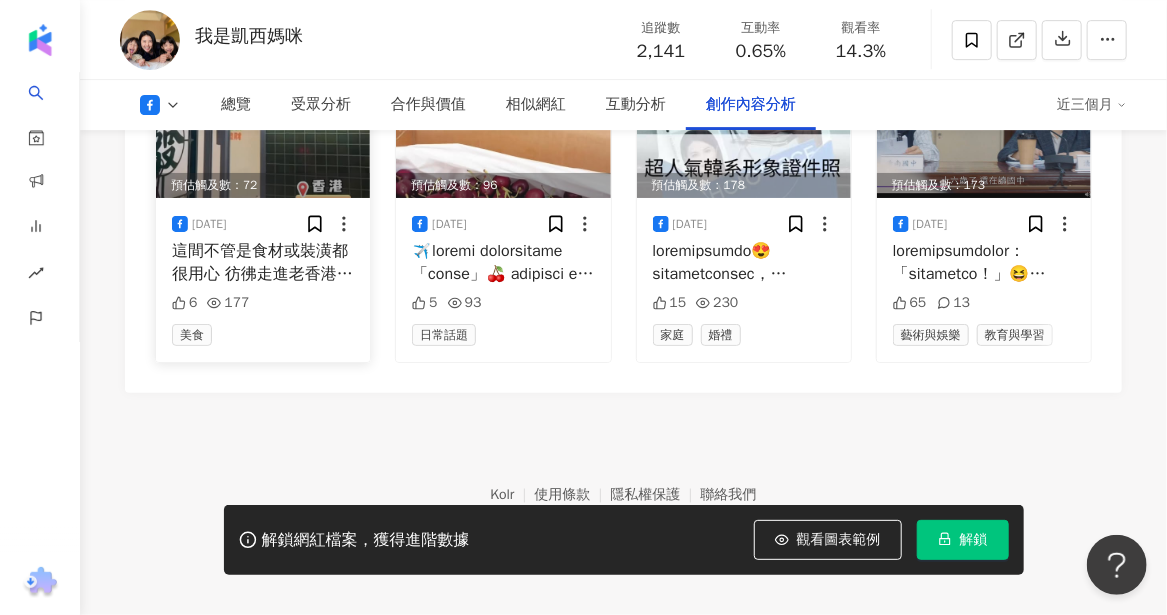 scroll, scrollTop: 5655, scrollLeft: 0, axis: vertical 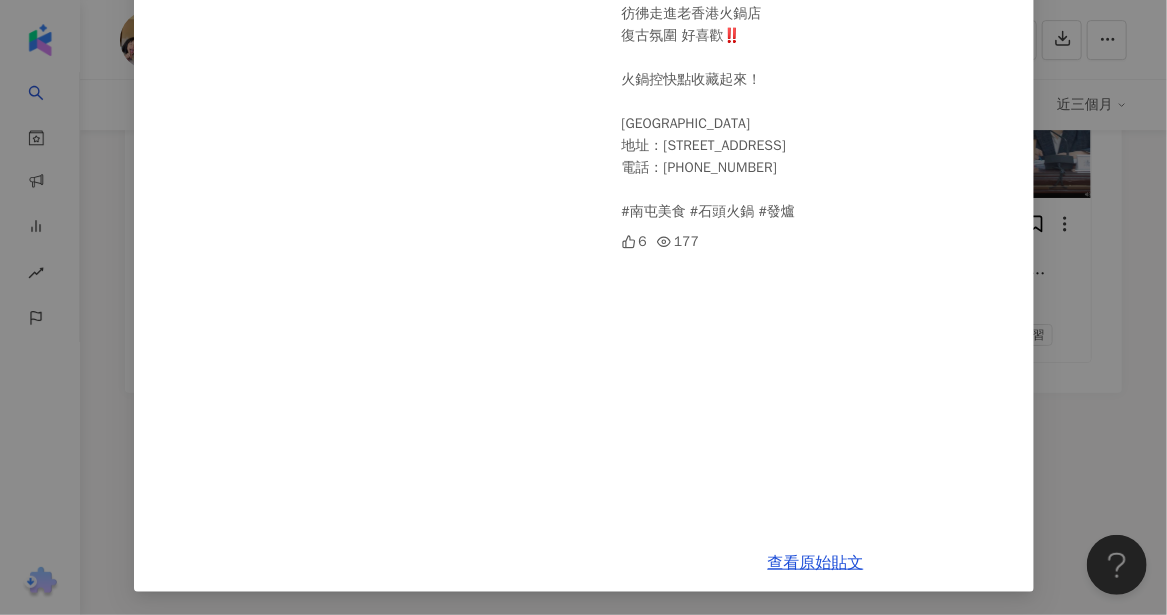 click on "我是凱西媽咪 2025/7/8 這間不管是食材或裝潢都很用心
彷彿走進老香港火鍋店
復古氛圍 好喜歡‼️
火鍋控快點收藏起來！
📍發爐石頭火鍋館
地址：台中市南屯區永春路30號
電話：04-3609-5858
#南屯美食 #石頭火鍋 #發爐  這間不管是食材或裝潢都很用心
彷彿走進老香港火鍋店
復古氛圍 好喜歡‼️
火鍋控快點收藏起來！
📍發爐石頭火鍋館
地址：台中市南屯區永春路30號
電話：04-3609-5858
#南屯美食 #石頭火鍋 #發爐 6 177 查看原始貼文" at bounding box center [583, 307] 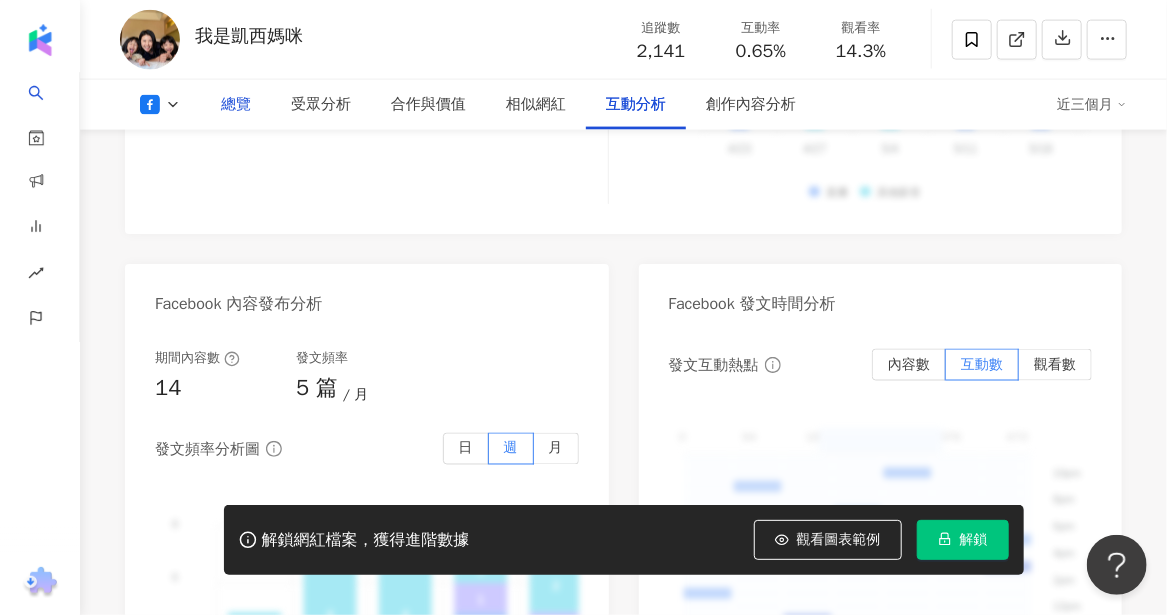 scroll, scrollTop: 4155, scrollLeft: 0, axis: vertical 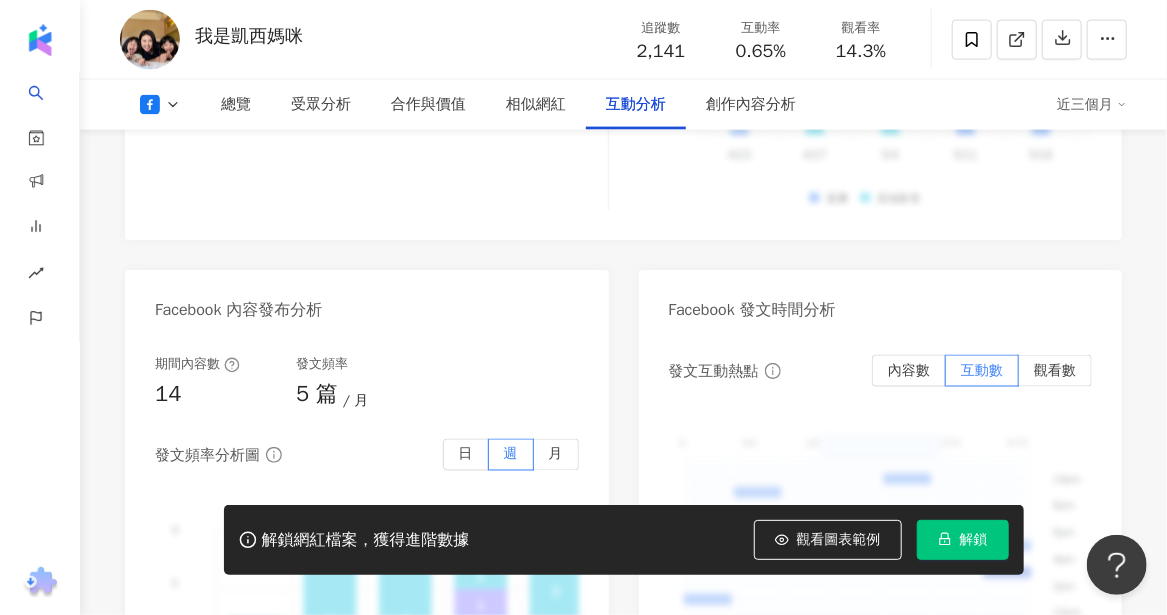 click 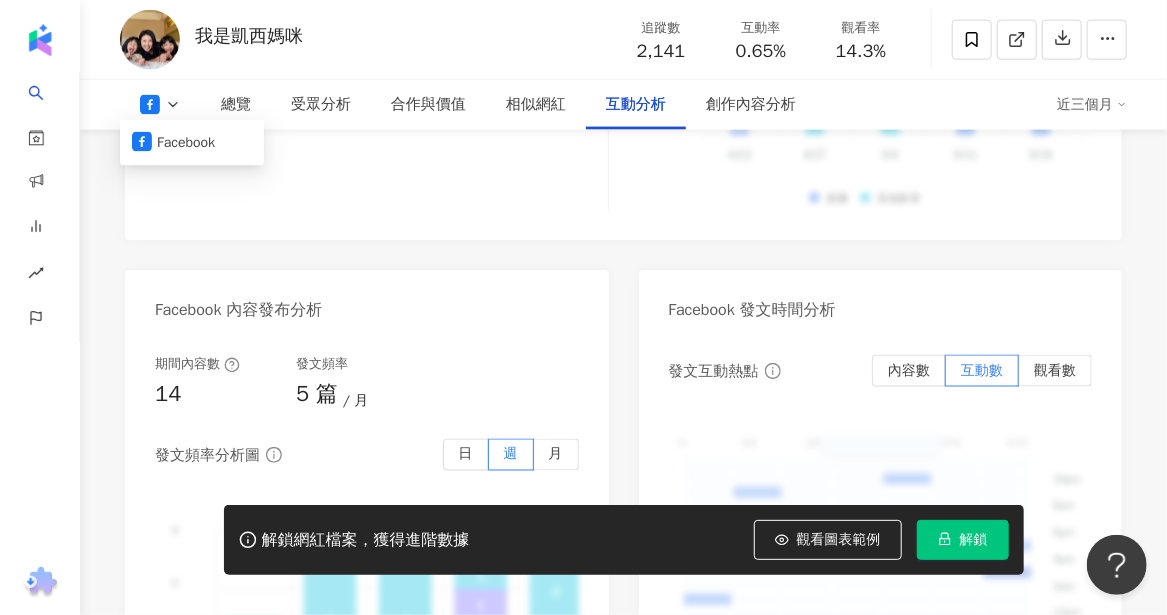 click 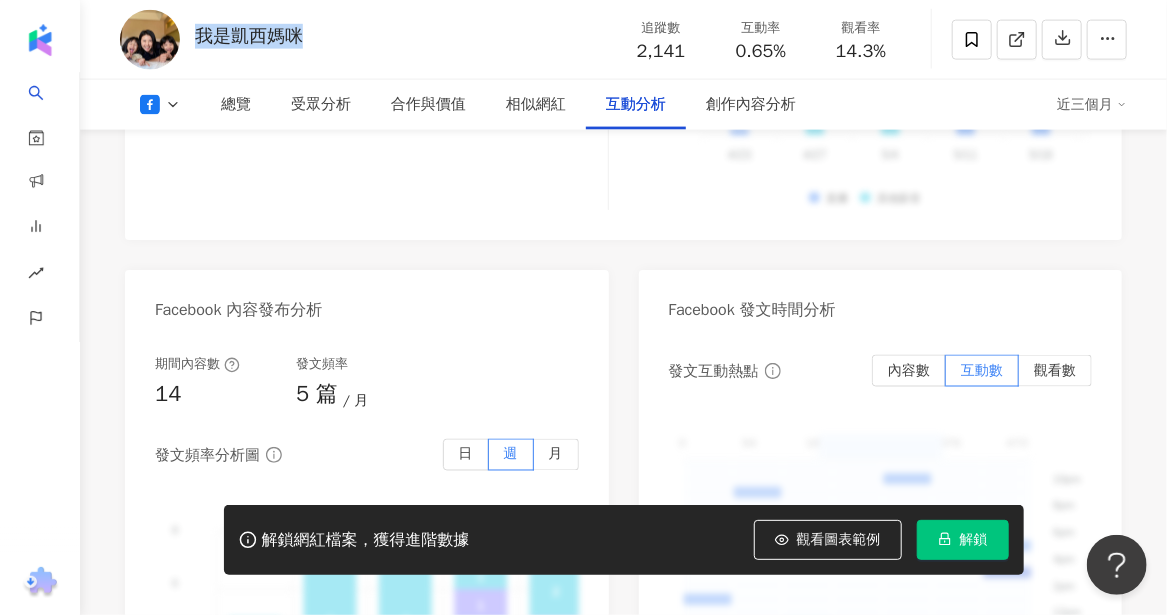 drag, startPoint x: 200, startPoint y: 43, endPoint x: 337, endPoint y: 44, distance: 137.00365 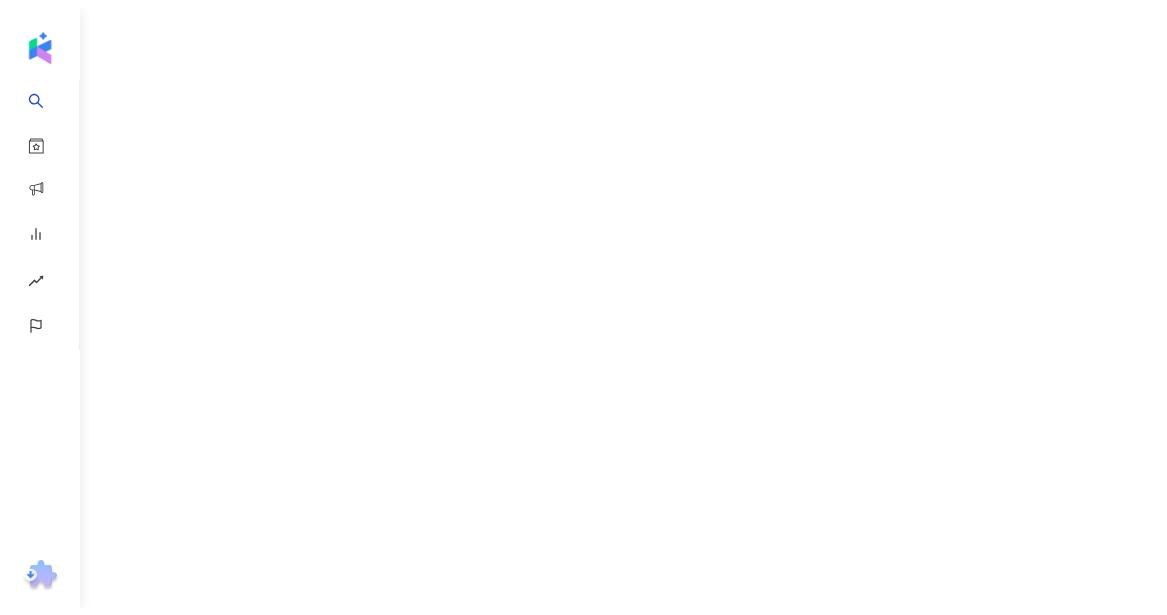 scroll, scrollTop: 0, scrollLeft: 0, axis: both 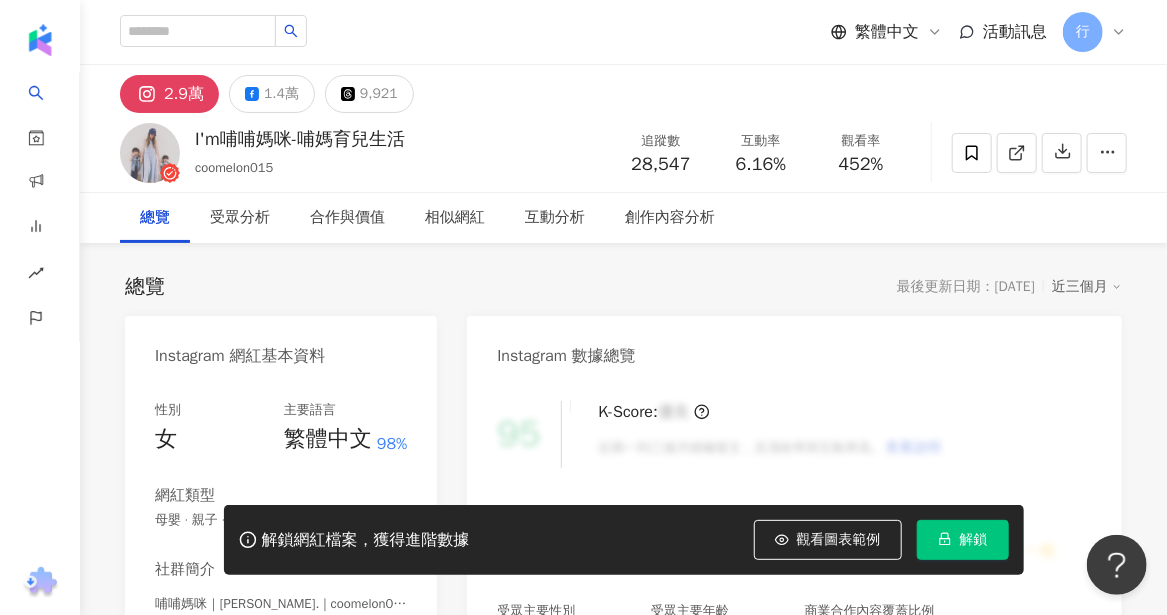click on "I'm哺哺媽咪-哺媽育兒生活 coomelon015 追蹤數 28,547 互動率 6.16% 觀看率 452%" at bounding box center (623, 152) 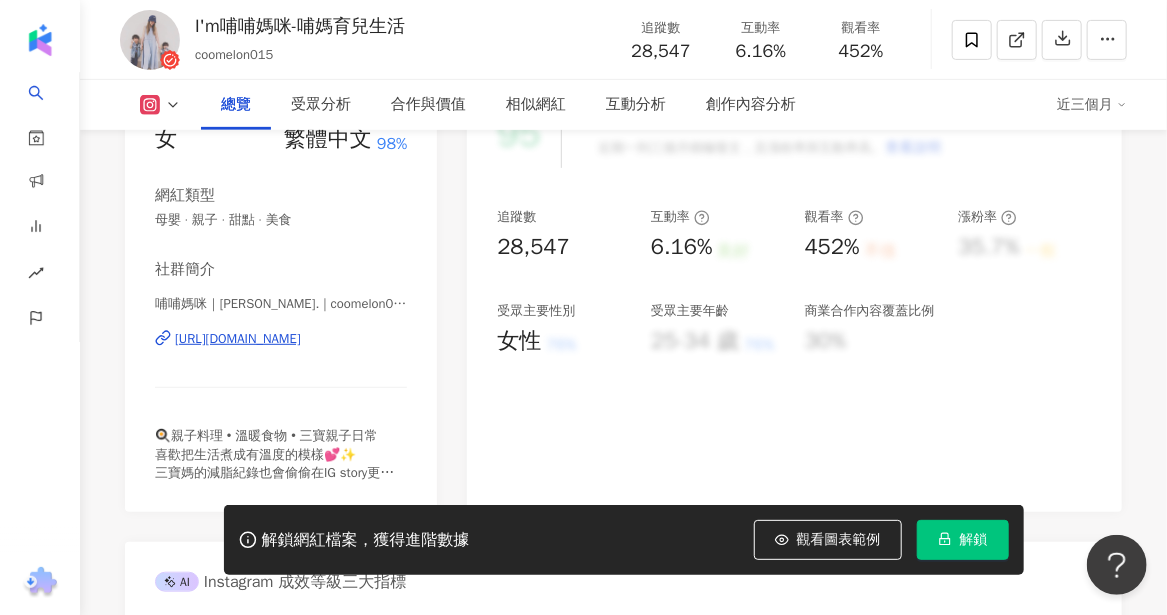 click on "https://www.instagram.com/coomelon015/" at bounding box center (238, 339) 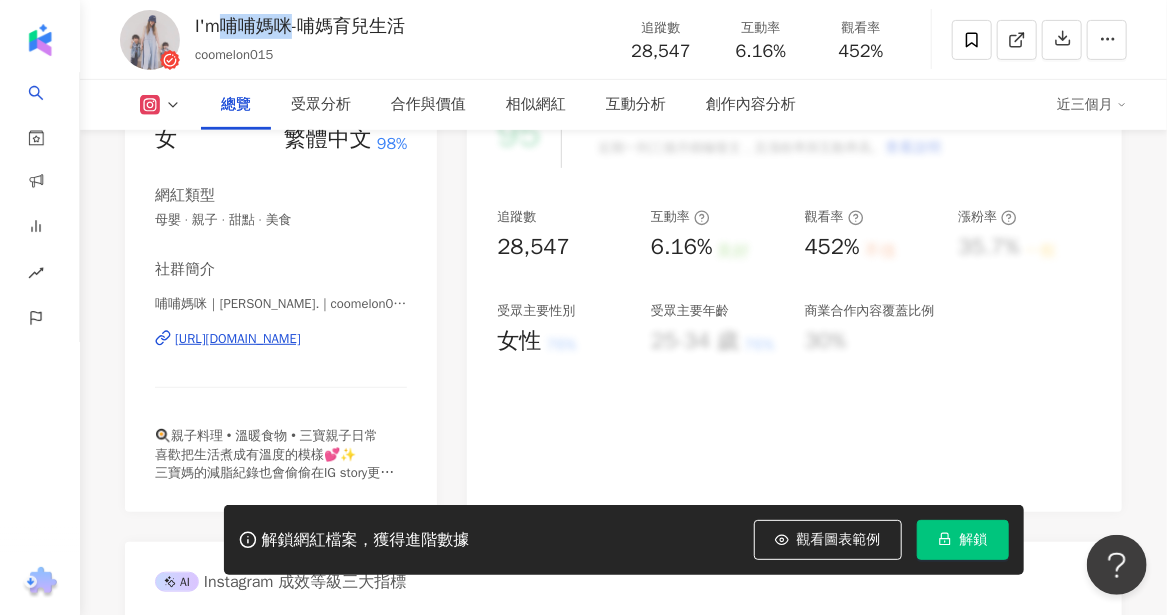 drag, startPoint x: 227, startPoint y: 23, endPoint x: 292, endPoint y: 28, distance: 65.192024 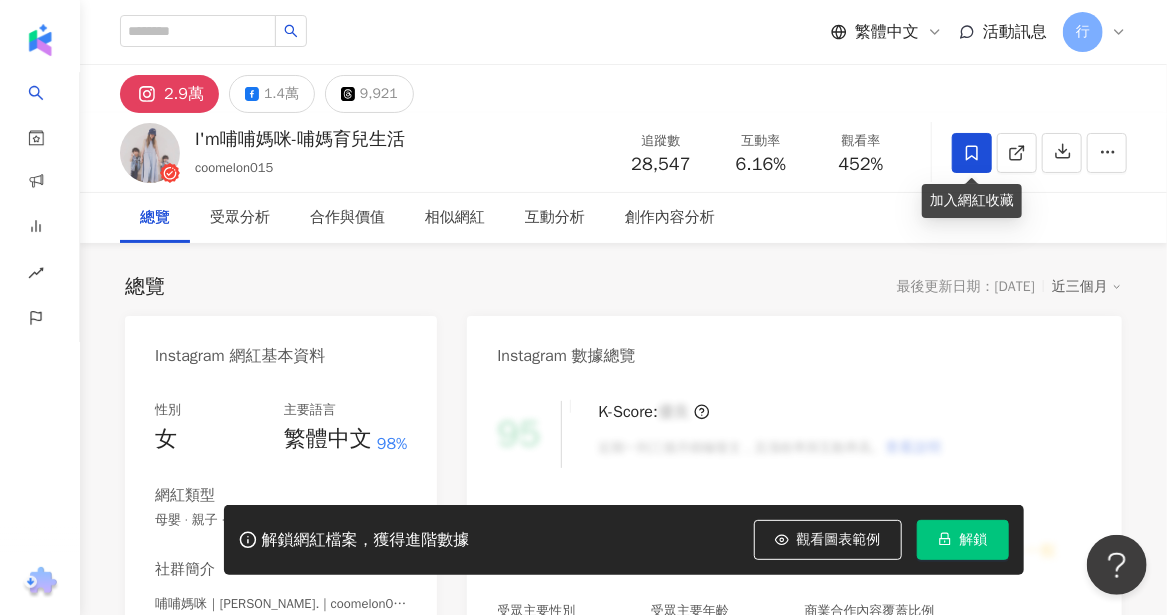 click 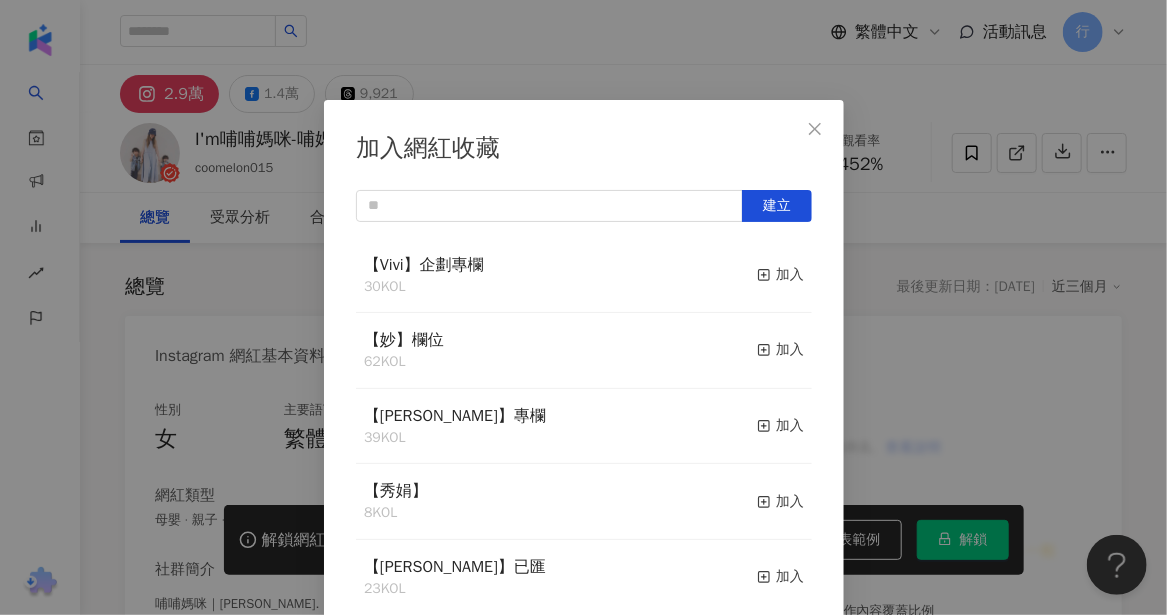 scroll, scrollTop: 6, scrollLeft: 0, axis: vertical 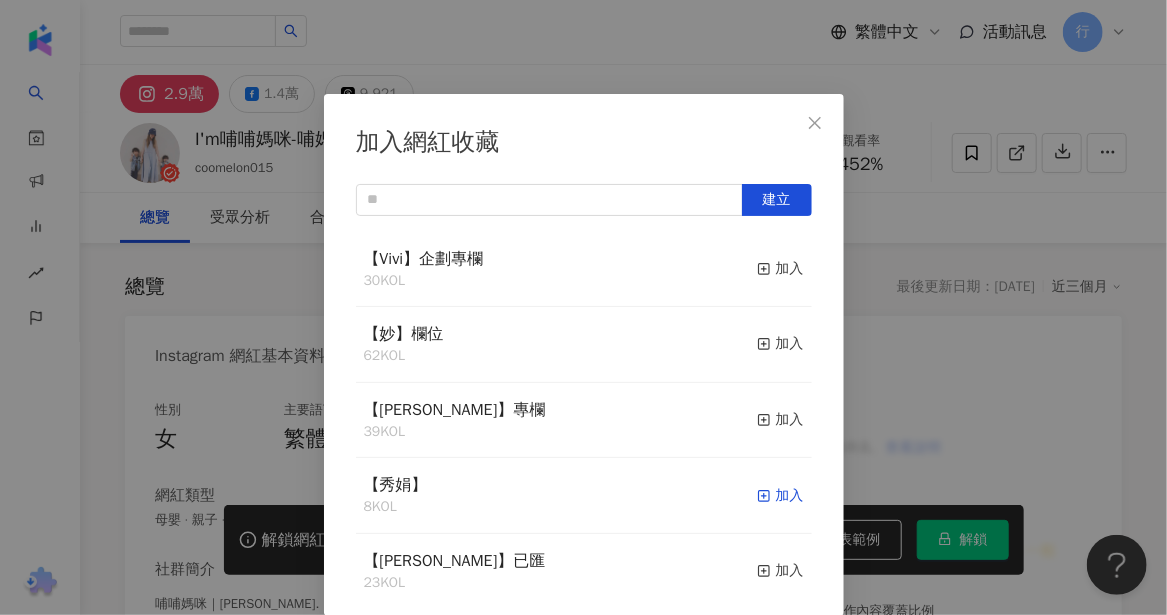 click 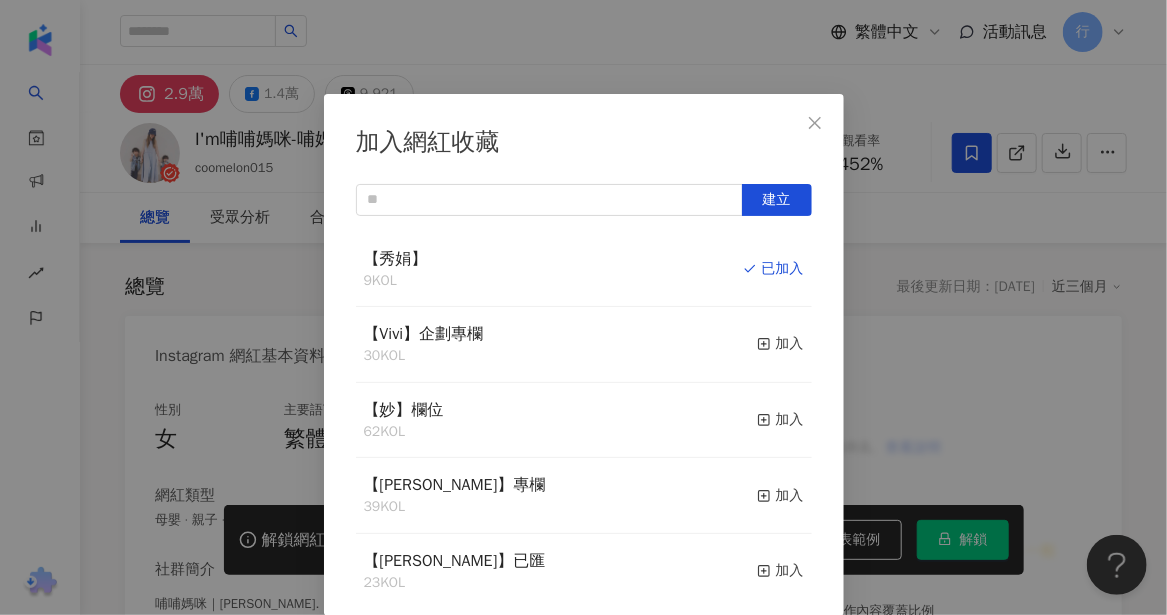 click 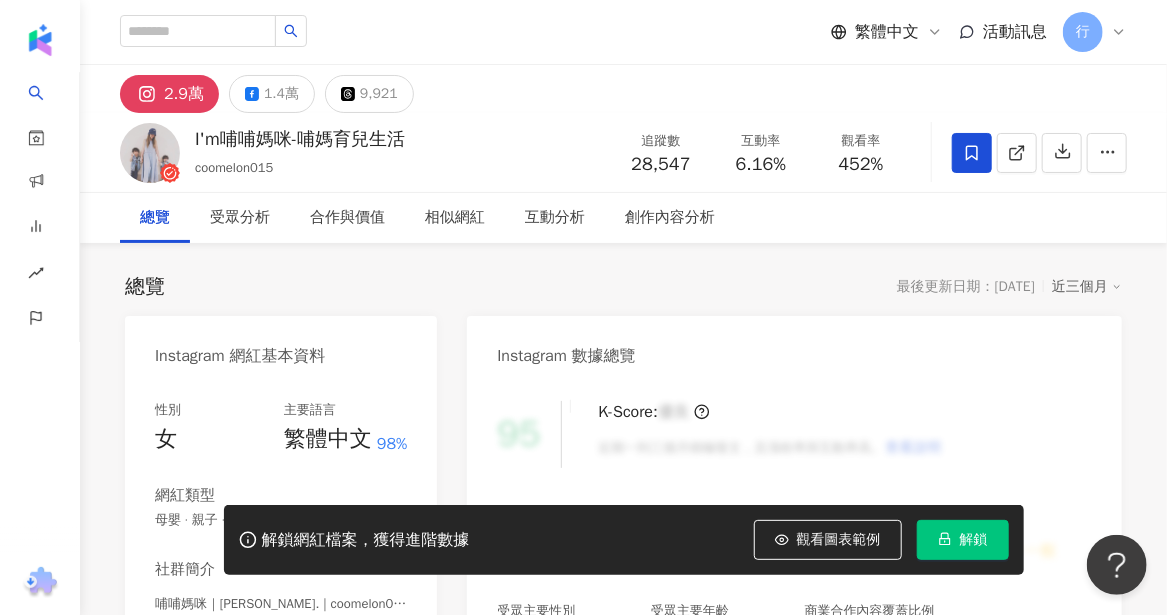scroll, scrollTop: 0, scrollLeft: 0, axis: both 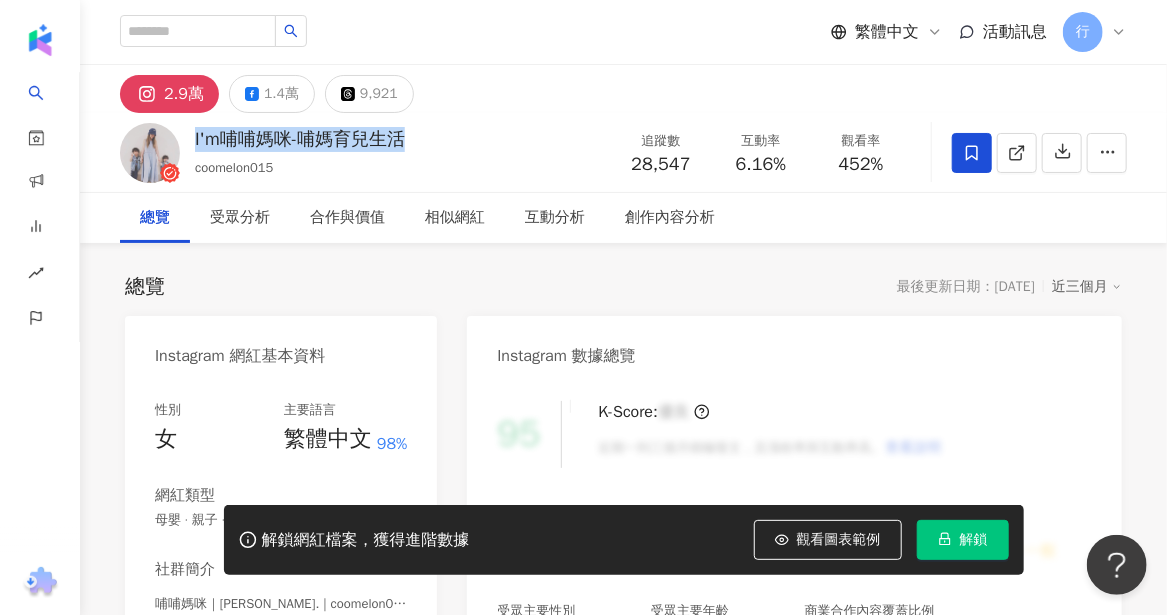 drag, startPoint x: 194, startPoint y: 134, endPoint x: 442, endPoint y: 139, distance: 248.0504 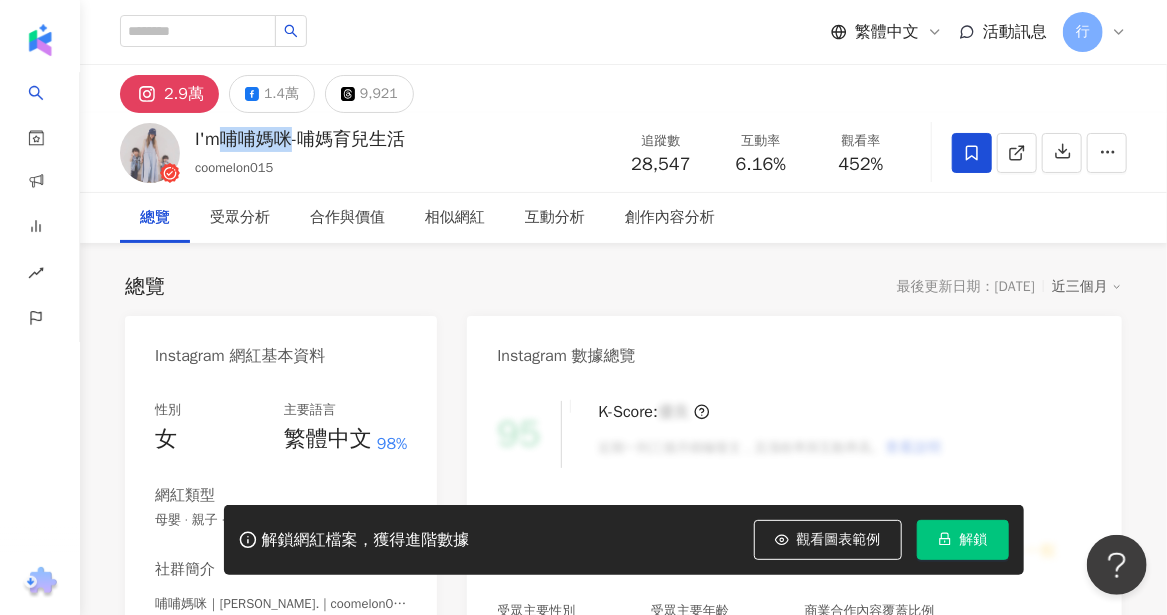 drag, startPoint x: 225, startPoint y: 141, endPoint x: 297, endPoint y: 147, distance: 72.249565 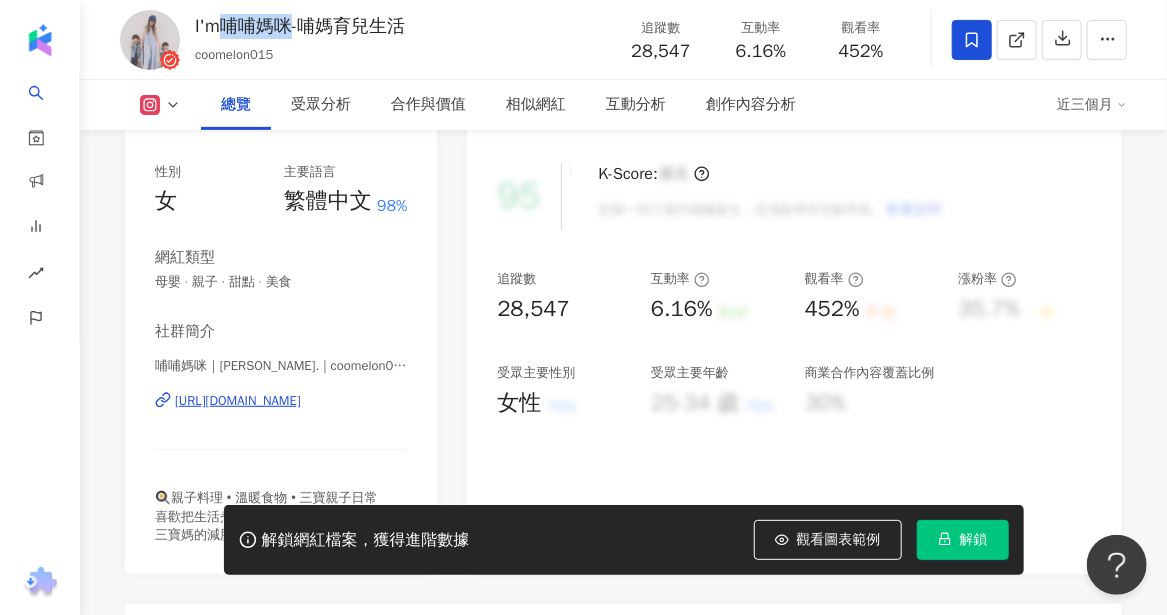 scroll, scrollTop: 0, scrollLeft: 0, axis: both 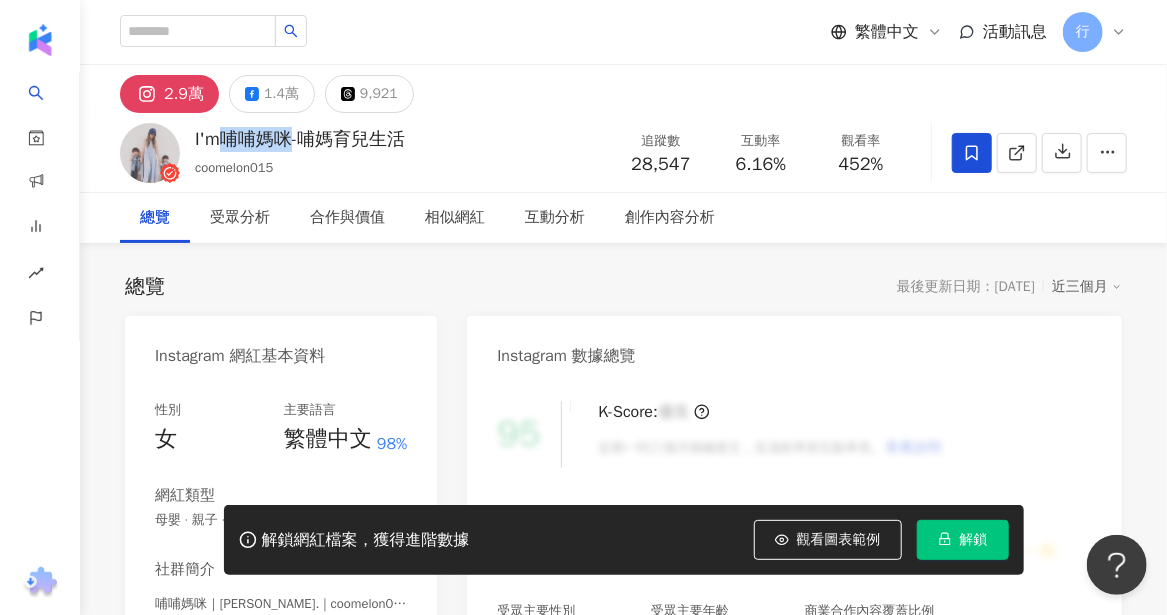 click at bounding box center (150, 153) 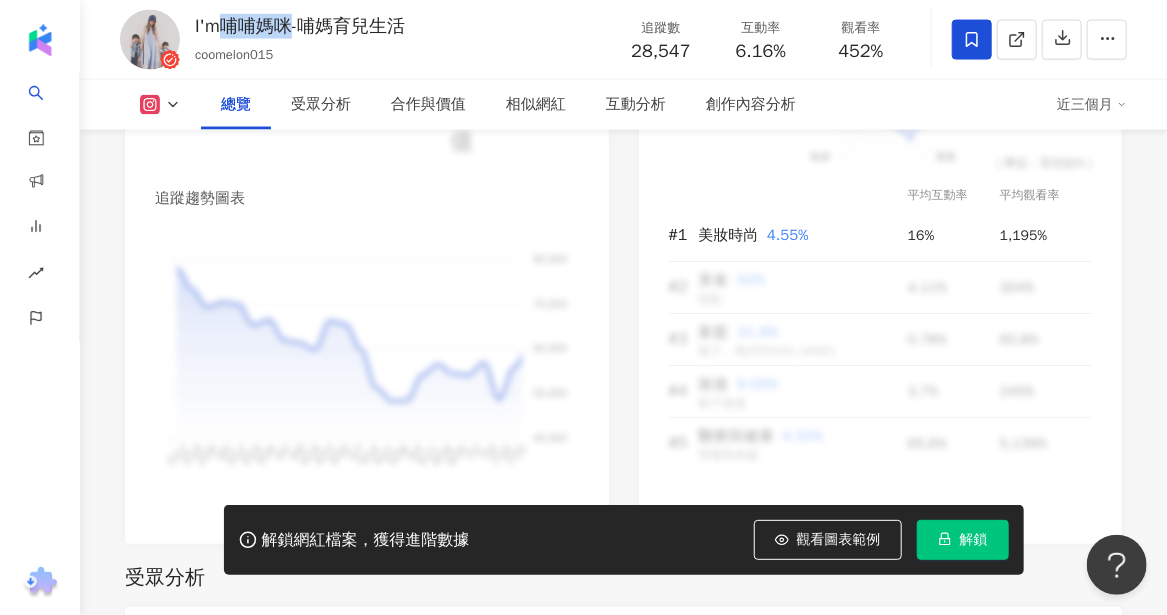 scroll, scrollTop: 1300, scrollLeft: 0, axis: vertical 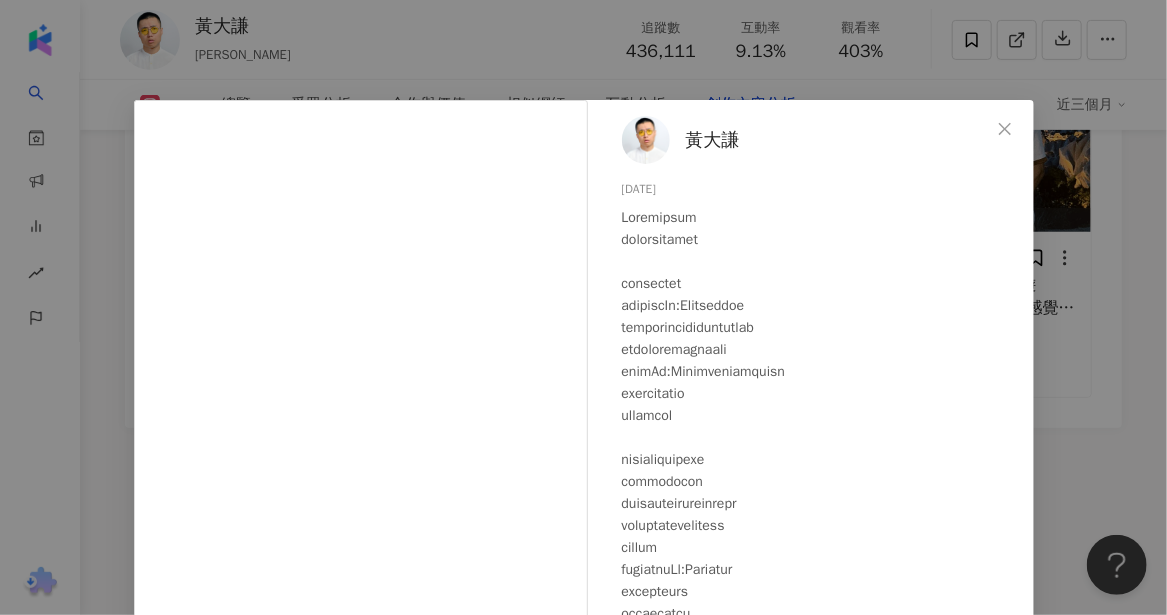drag, startPoint x: 106, startPoint y: 266, endPoint x: 200, endPoint y: 167, distance: 136.5174 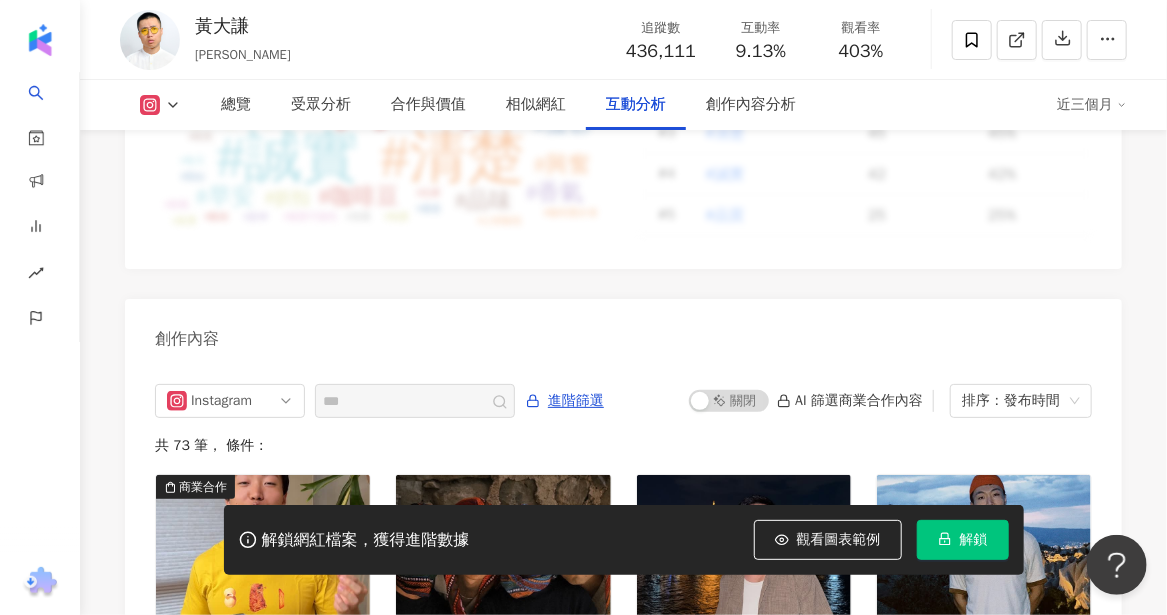 scroll, scrollTop: 5592, scrollLeft: 0, axis: vertical 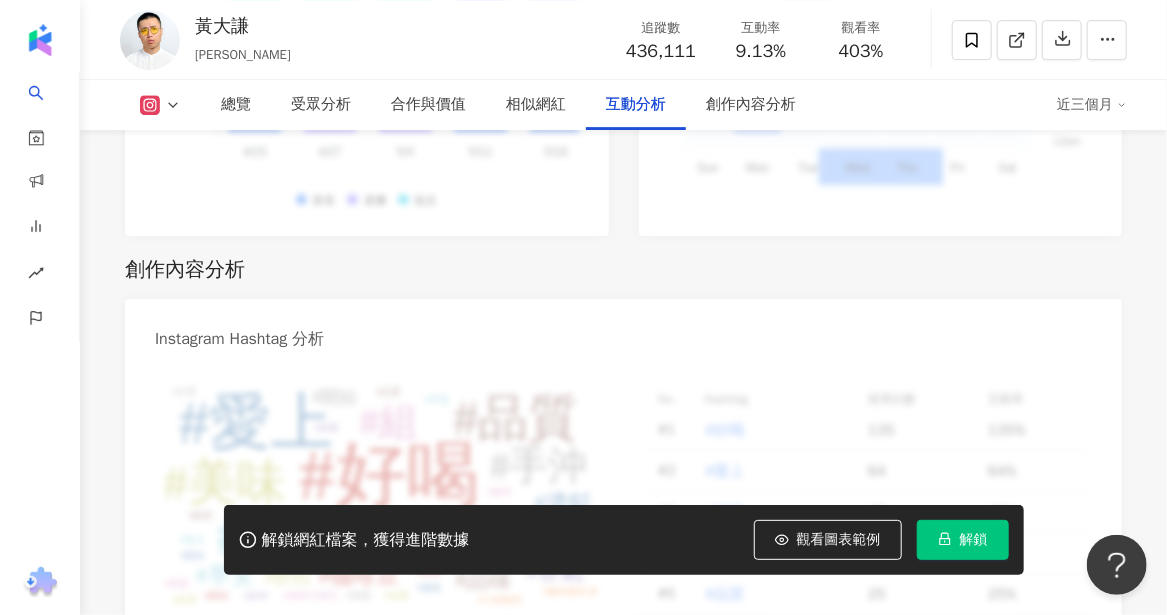 click on "創作內容分析" at bounding box center (623, 270) 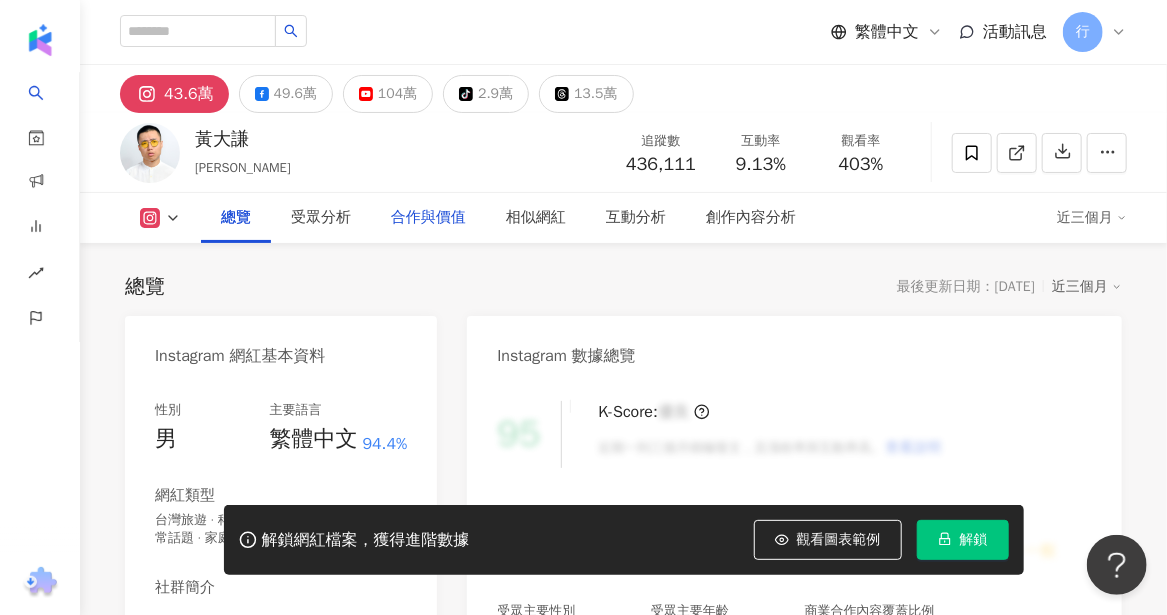 scroll, scrollTop: 400, scrollLeft: 0, axis: vertical 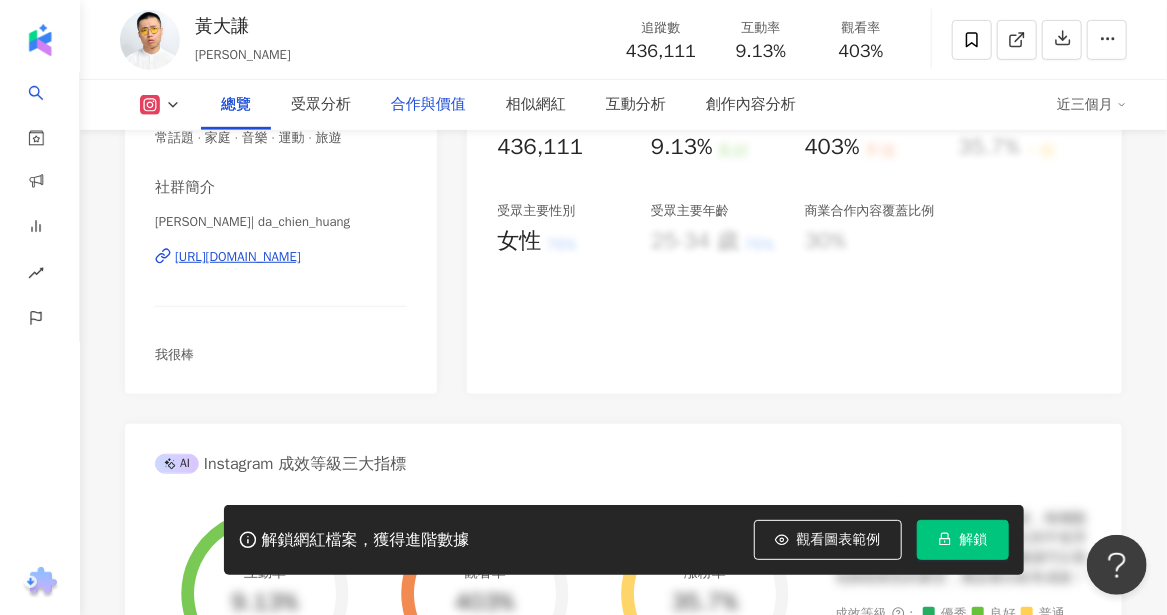 click on "合作與價值" at bounding box center (428, 105) 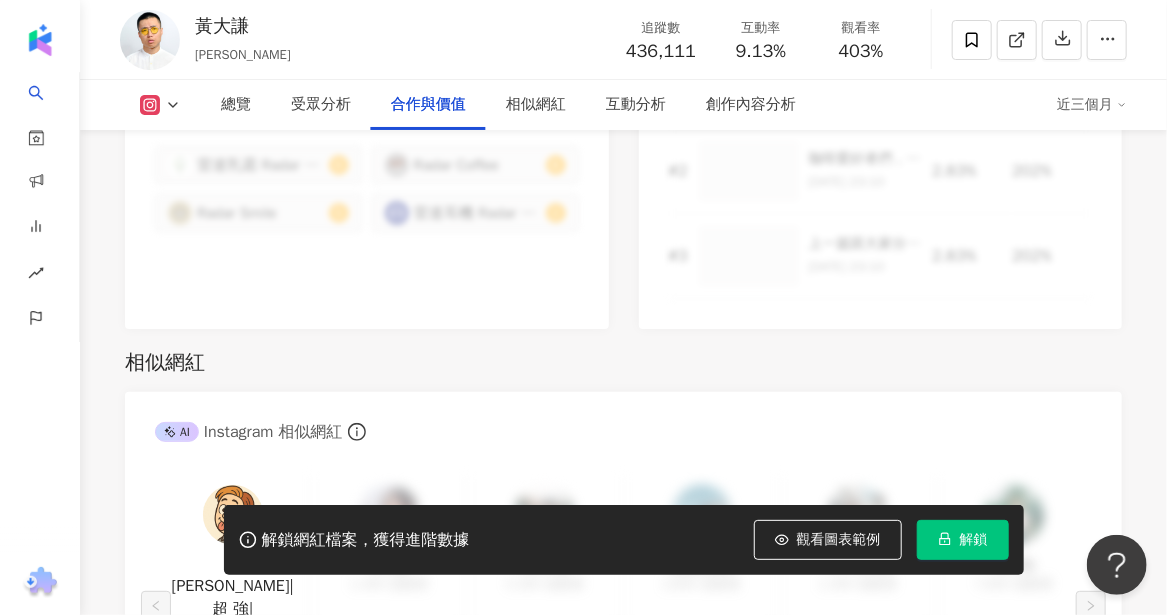 scroll, scrollTop: 3149, scrollLeft: 0, axis: vertical 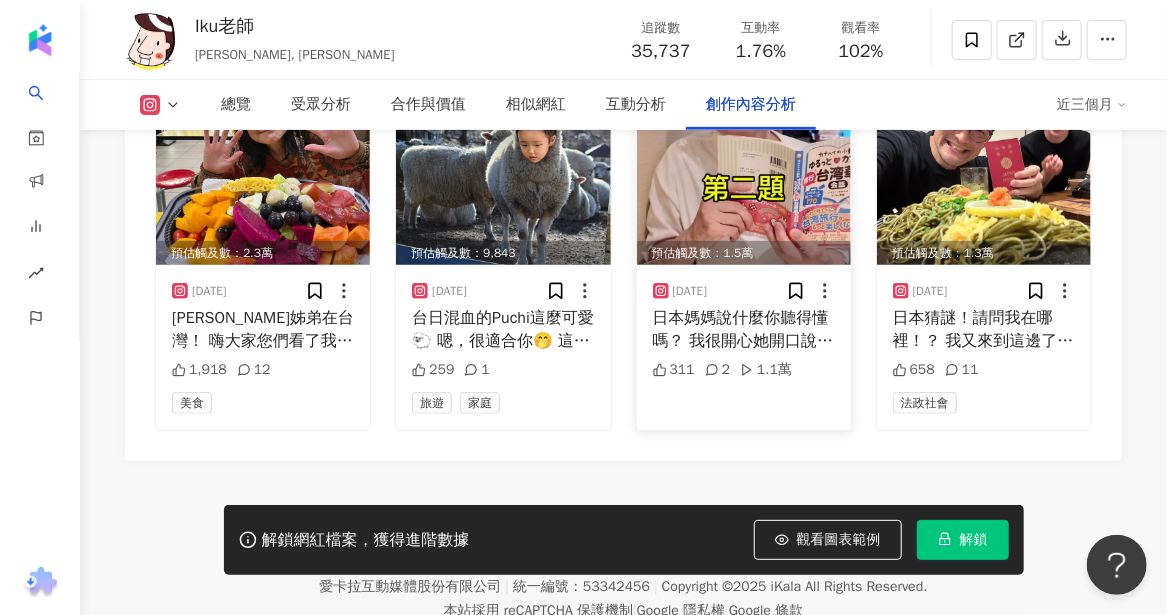 click at bounding box center (744, 176) 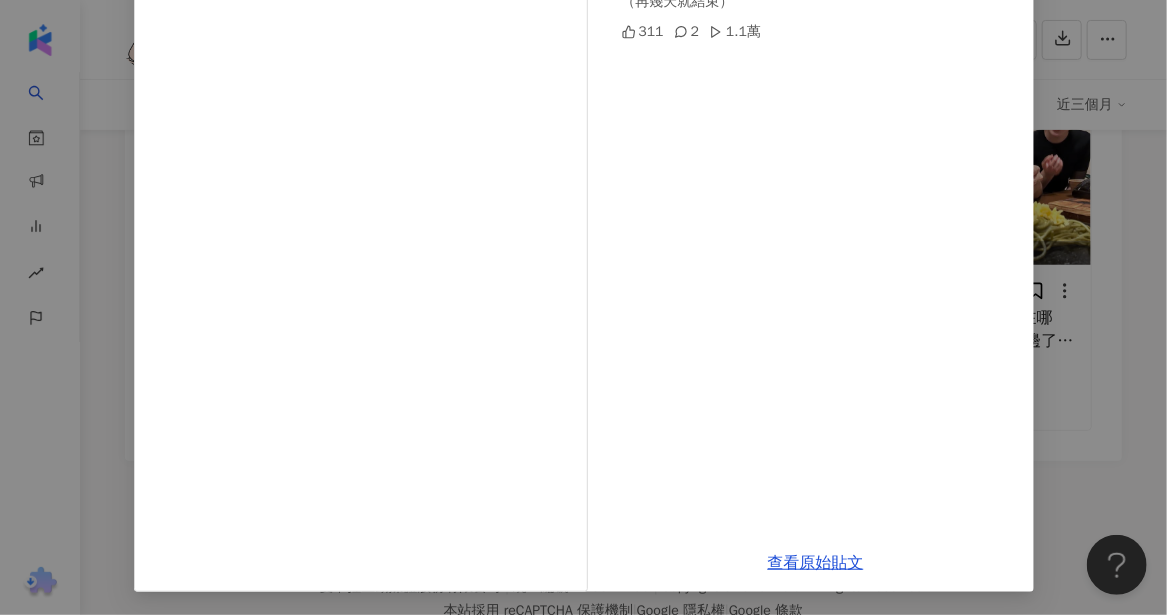 scroll, scrollTop: 0, scrollLeft: 0, axis: both 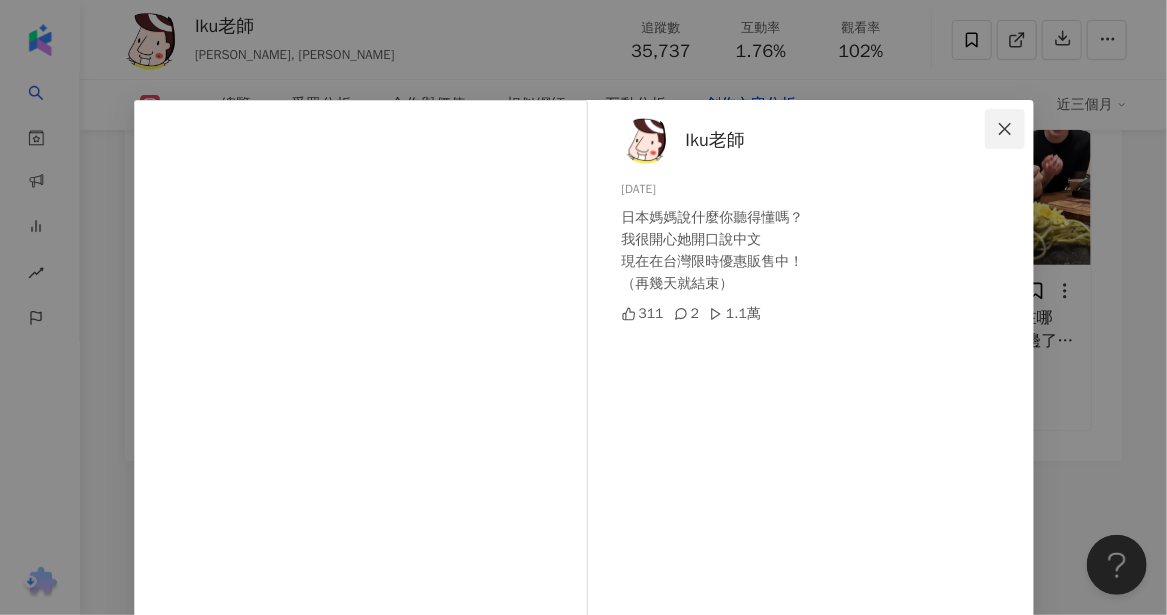 click at bounding box center [1005, 129] 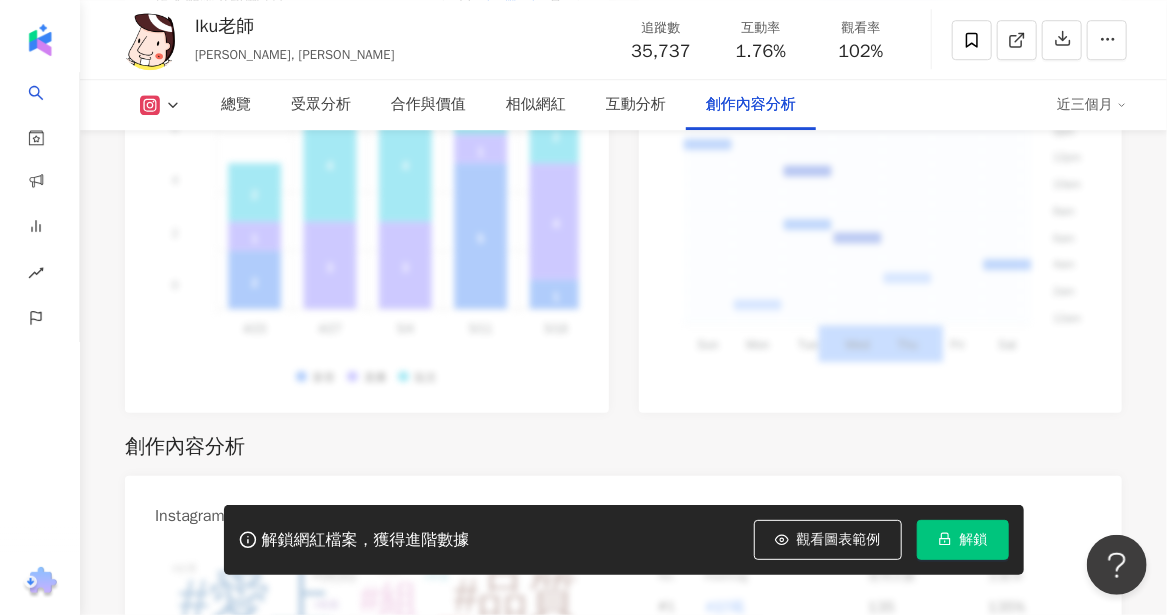 scroll, scrollTop: 5334, scrollLeft: 0, axis: vertical 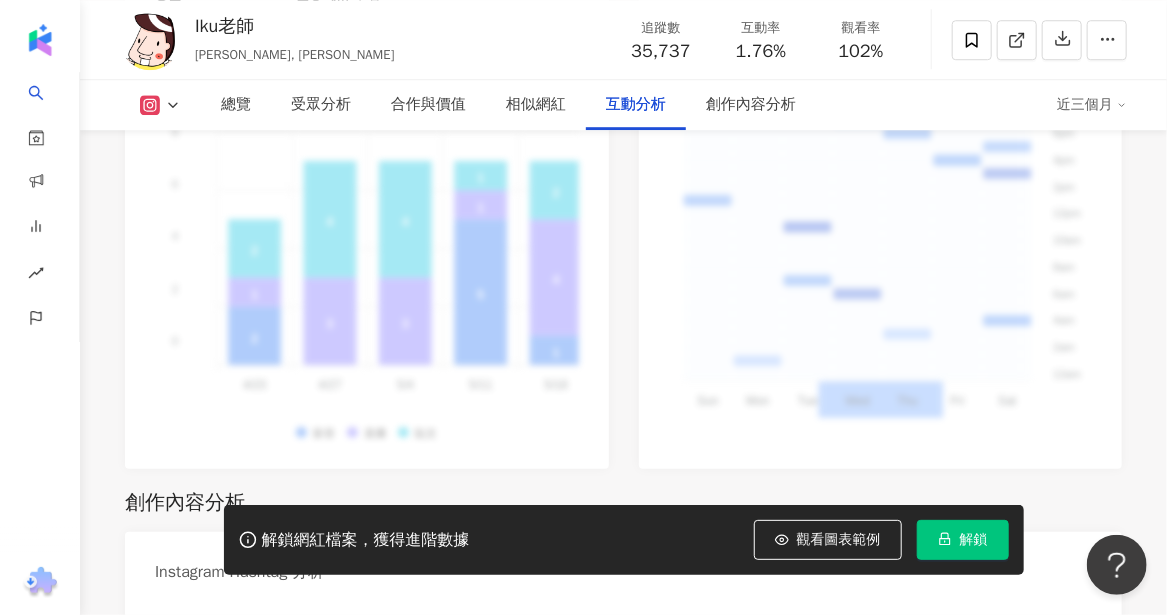 click 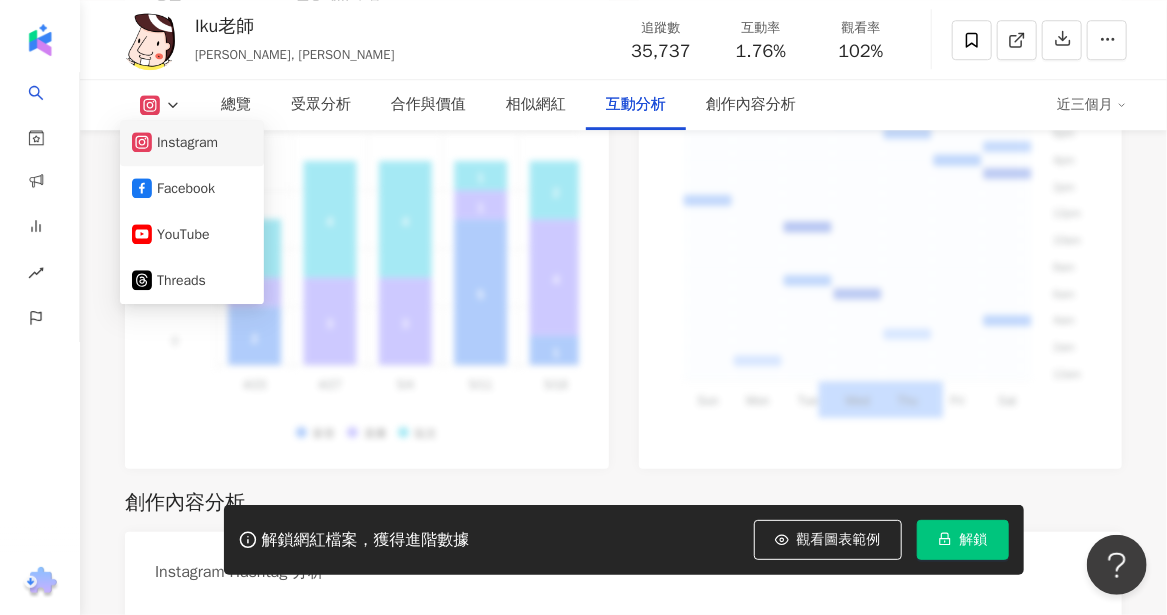 click on "Instagram" at bounding box center [192, 143] 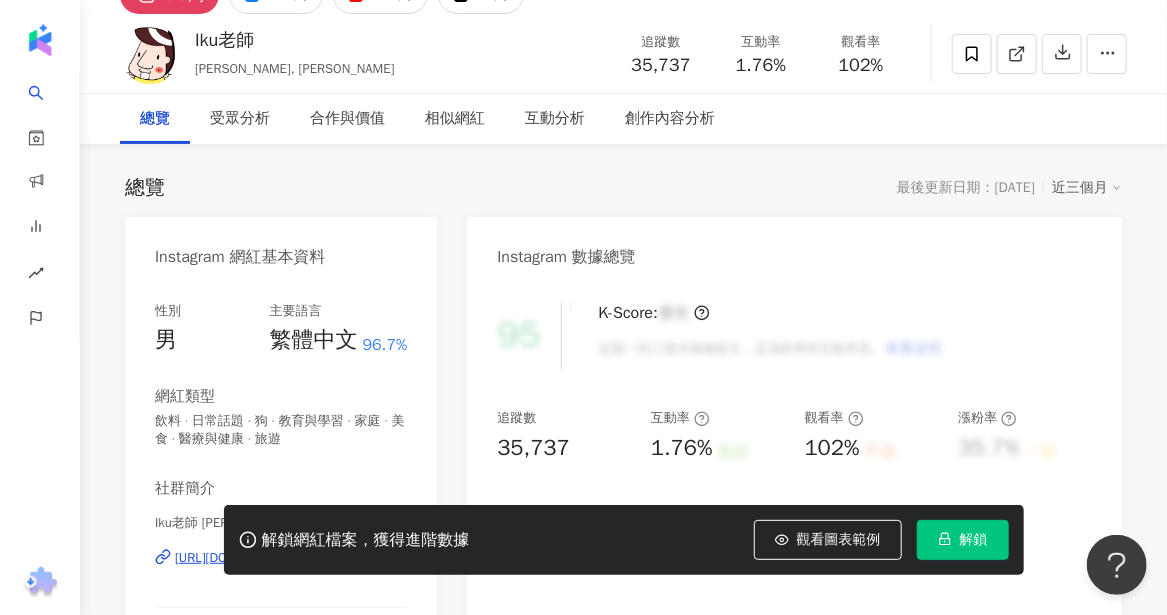 scroll, scrollTop: 0, scrollLeft: 0, axis: both 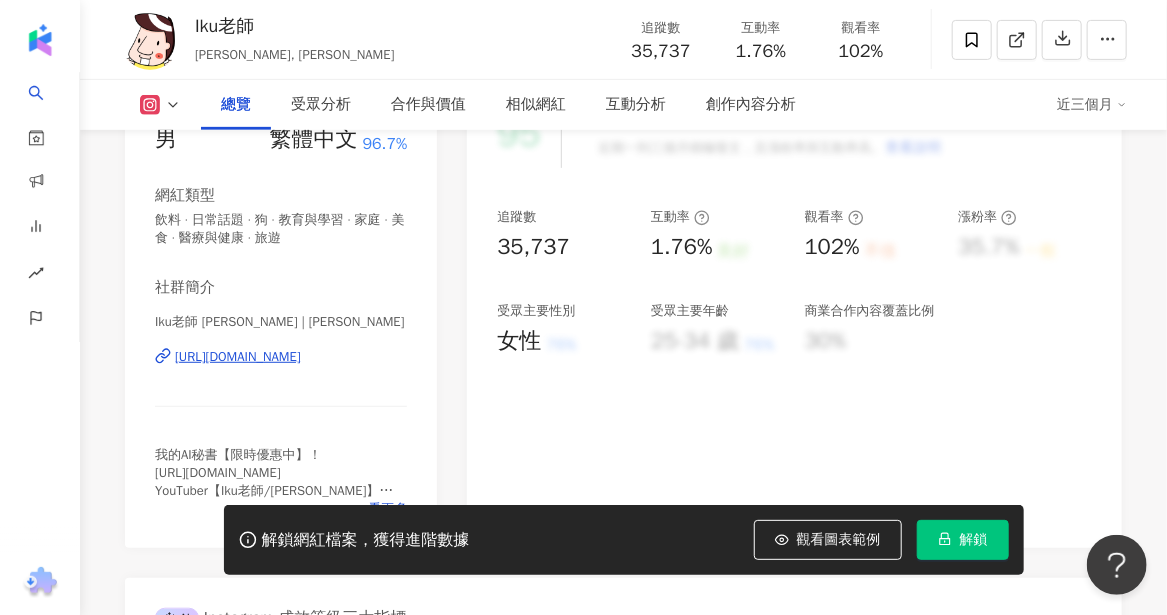 click on "[URL][DOMAIN_NAME]" at bounding box center (238, 357) 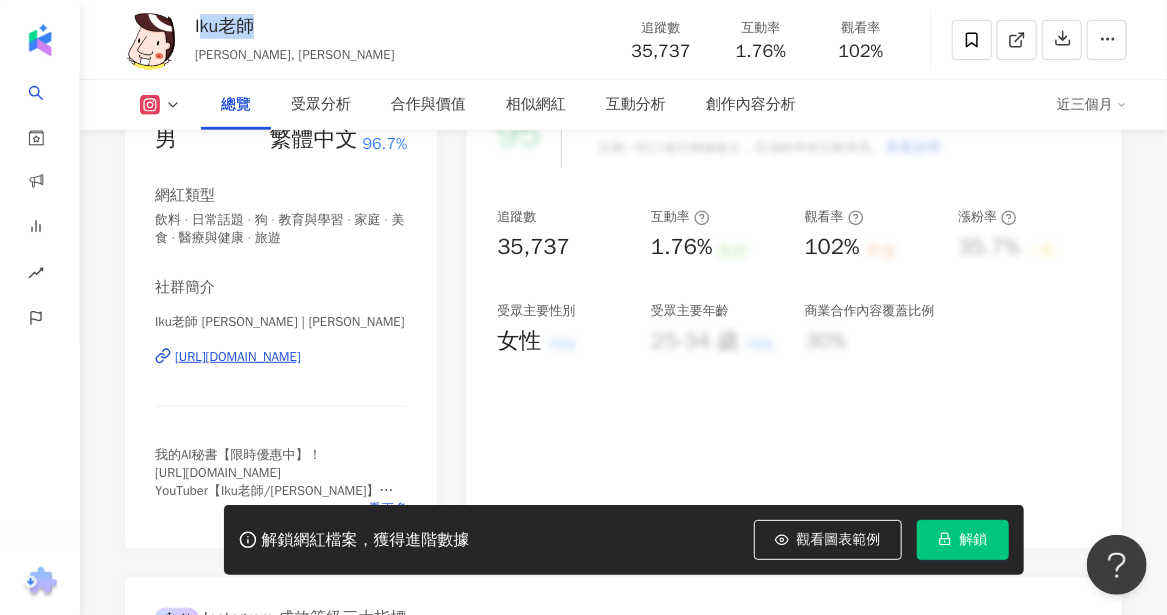 drag, startPoint x: 267, startPoint y: 26, endPoint x: 198, endPoint y: 21, distance: 69.18092 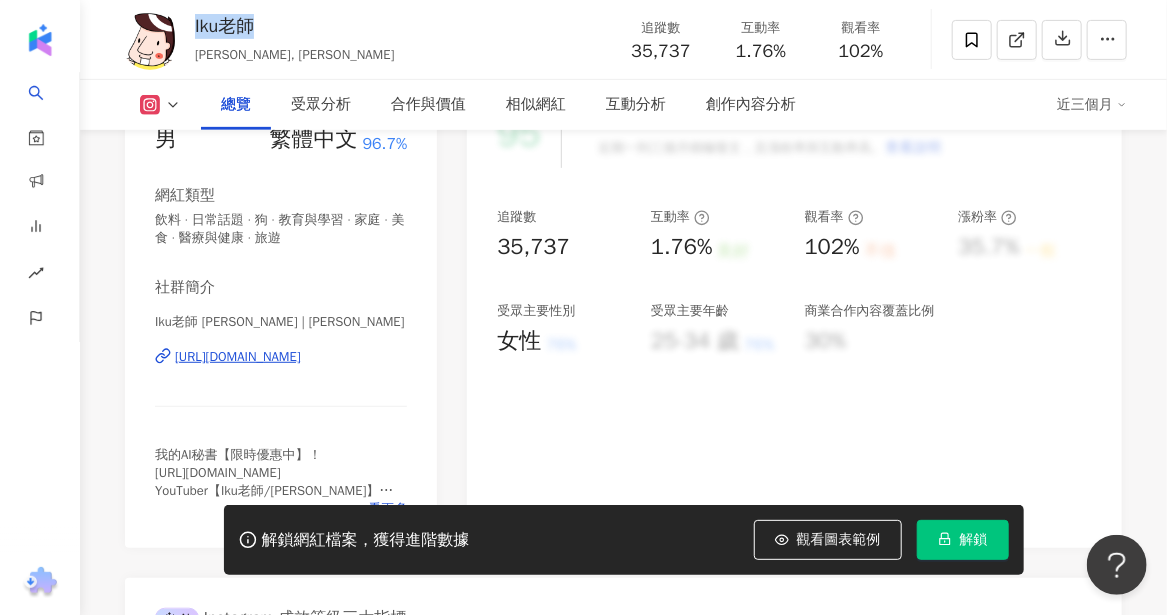 drag, startPoint x: 195, startPoint y: 22, endPoint x: 257, endPoint y: 22, distance: 62 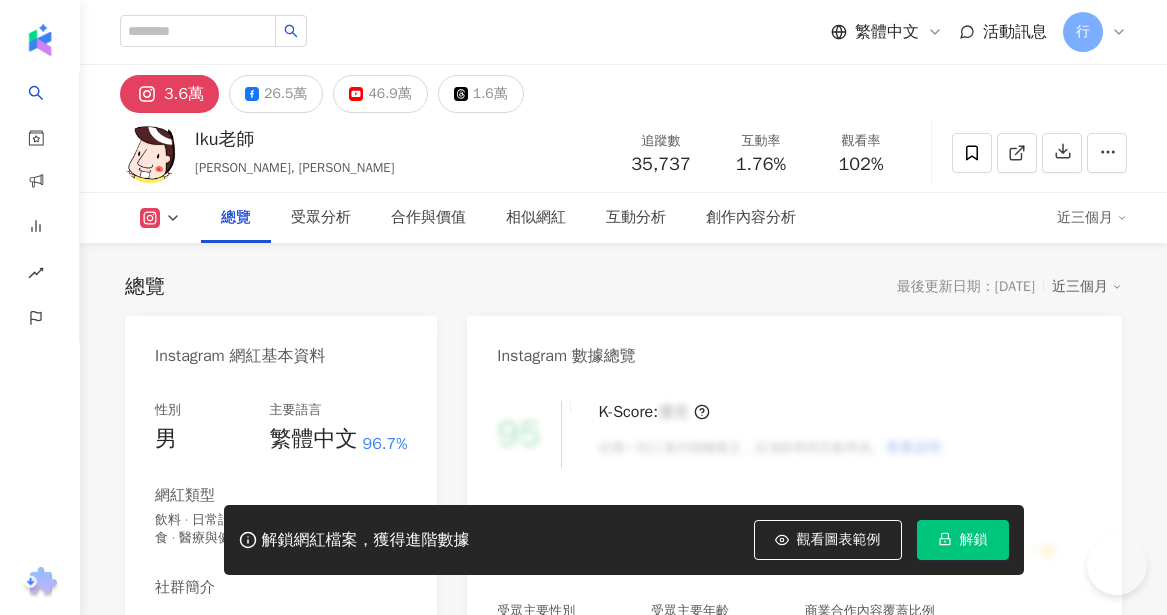 scroll, scrollTop: 300, scrollLeft: 0, axis: vertical 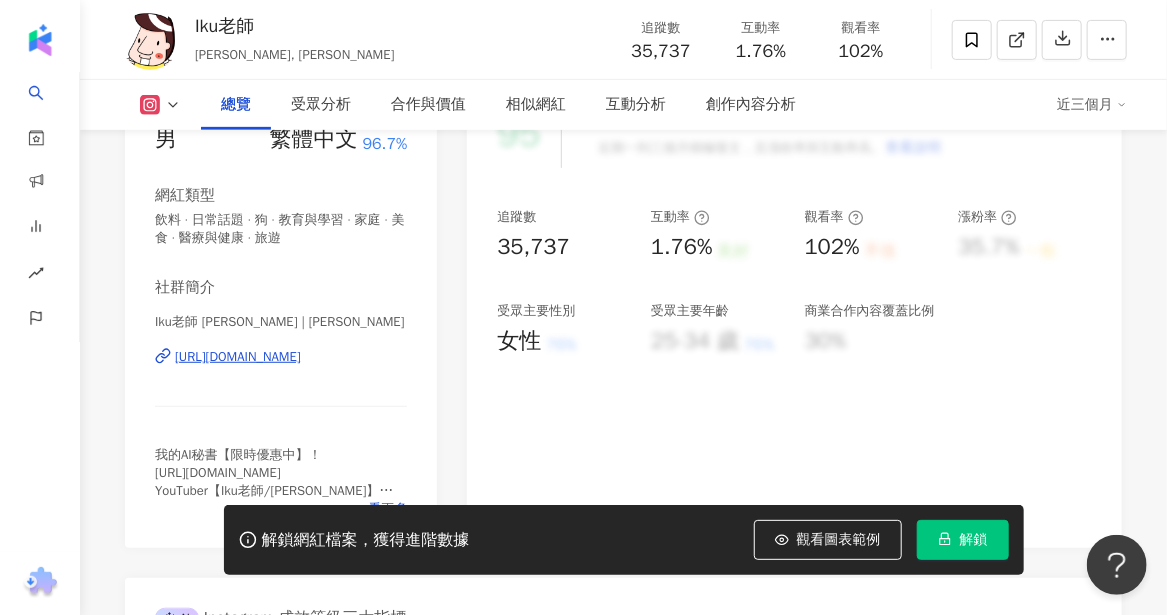 drag, startPoint x: 635, startPoint y: 386, endPoint x: 638, endPoint y: 375, distance: 11.401754 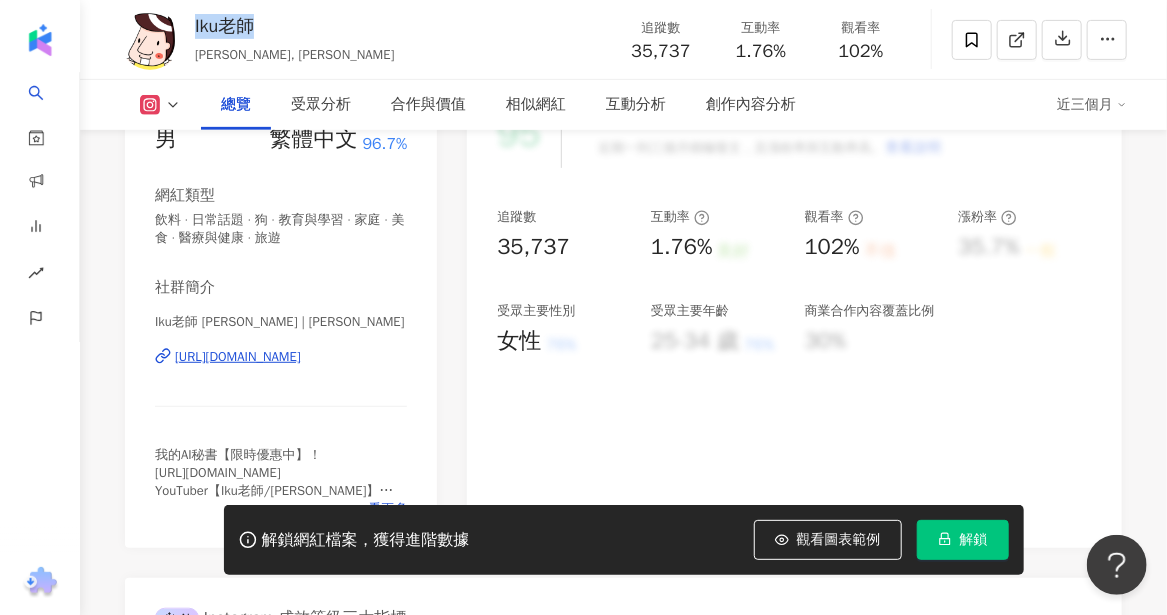 drag, startPoint x: 202, startPoint y: 24, endPoint x: 189, endPoint y: 24, distance: 13 